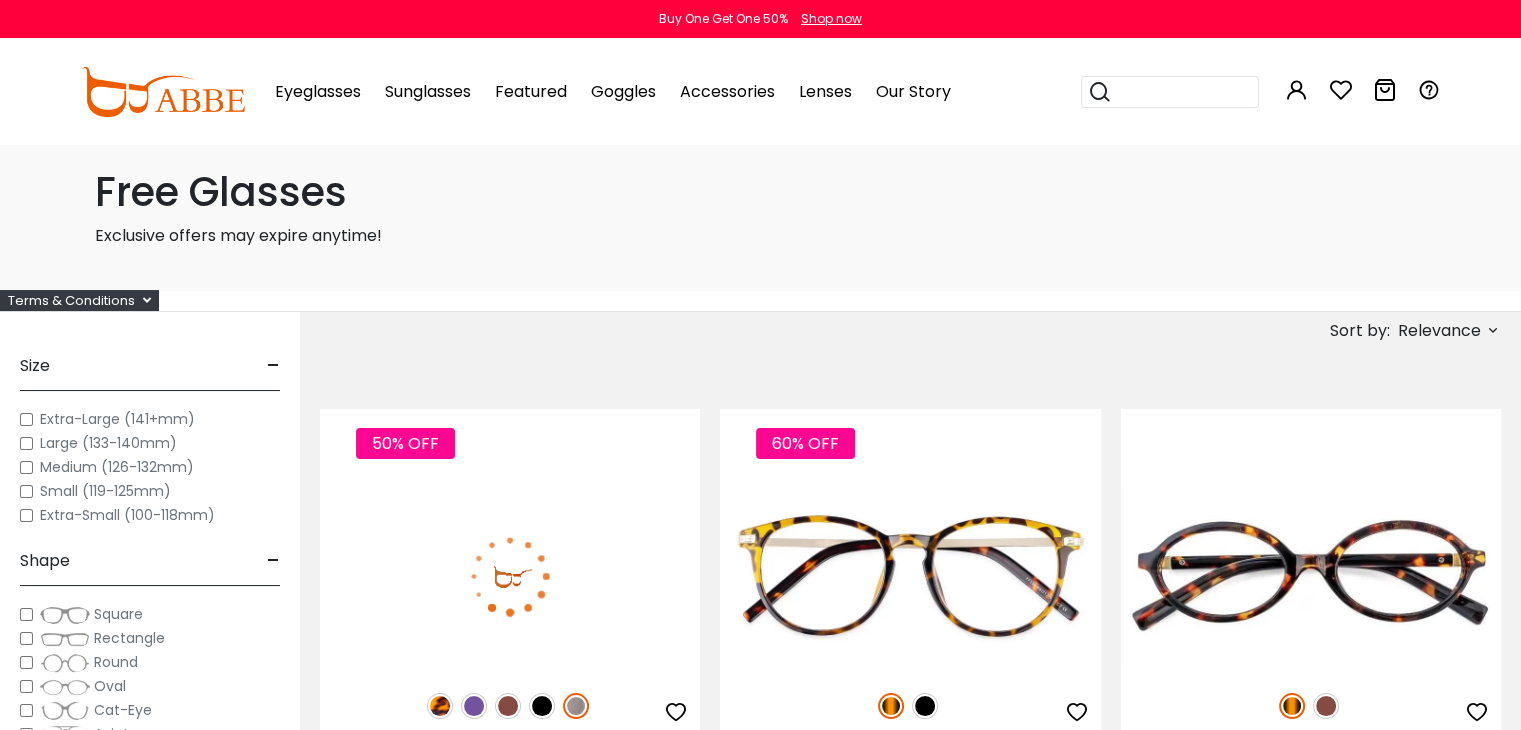 scroll, scrollTop: 0, scrollLeft: 0, axis: both 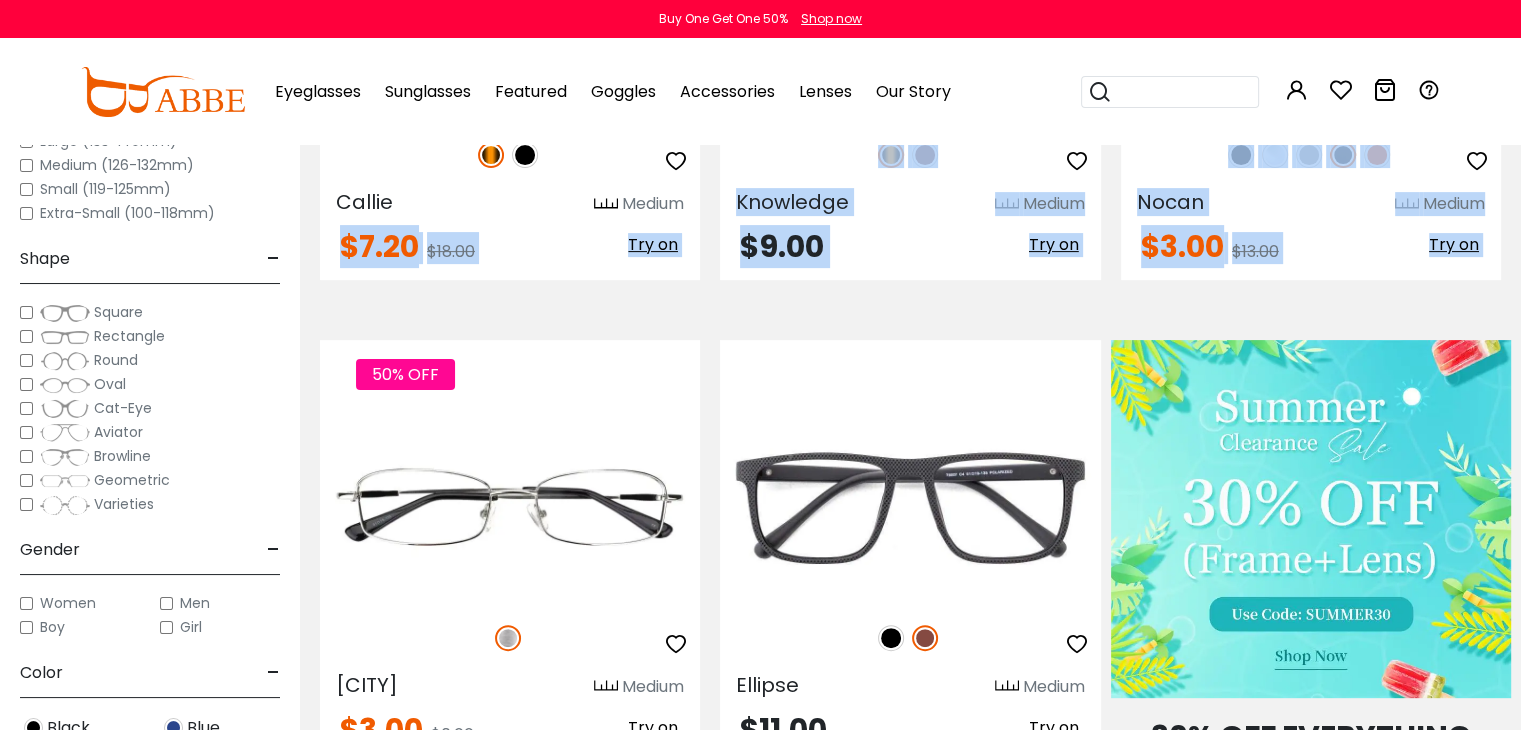 drag, startPoint x: 307, startPoint y: 292, endPoint x: 307, endPoint y: 379, distance: 87 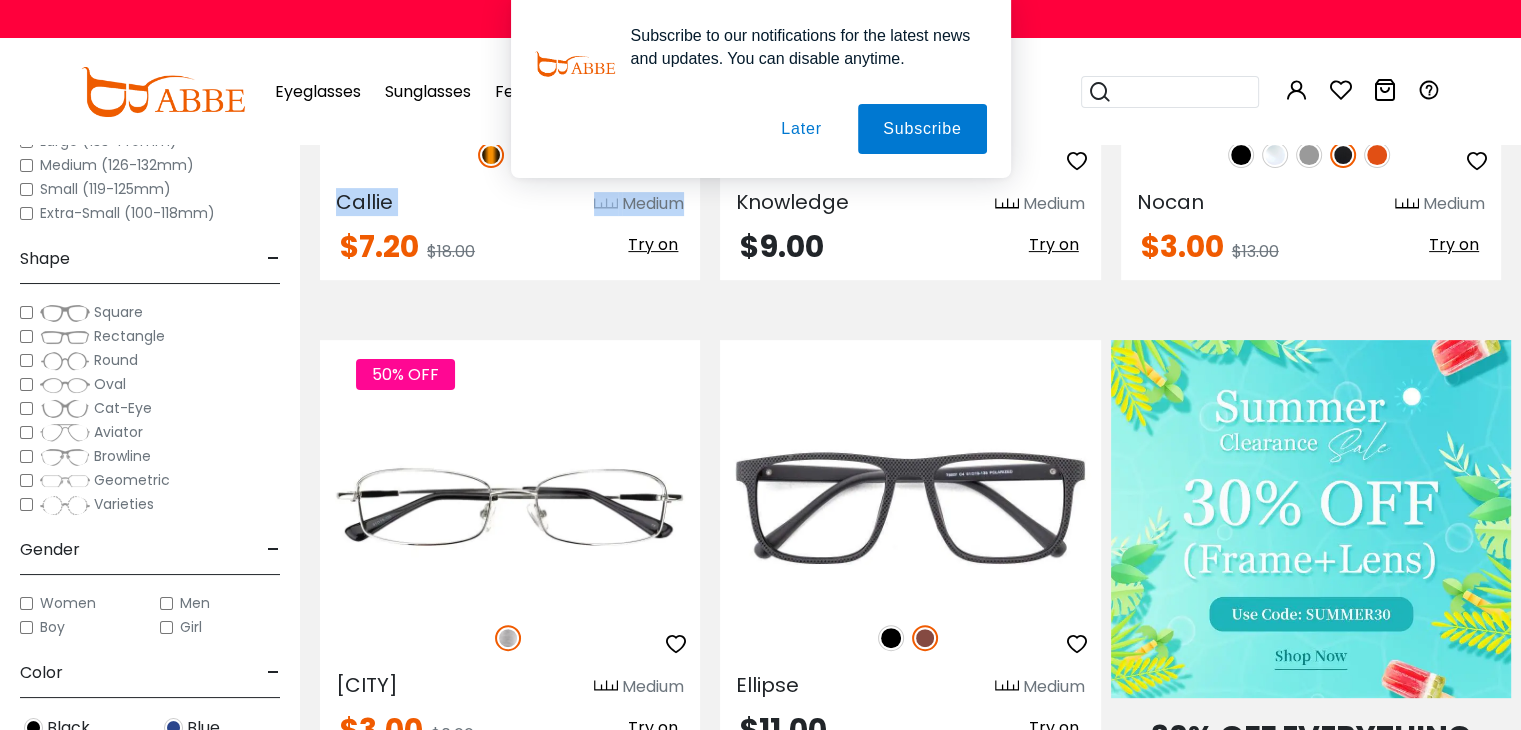 drag, startPoint x: 310, startPoint y: 196, endPoint x: 313, endPoint y: 225, distance: 29.15476 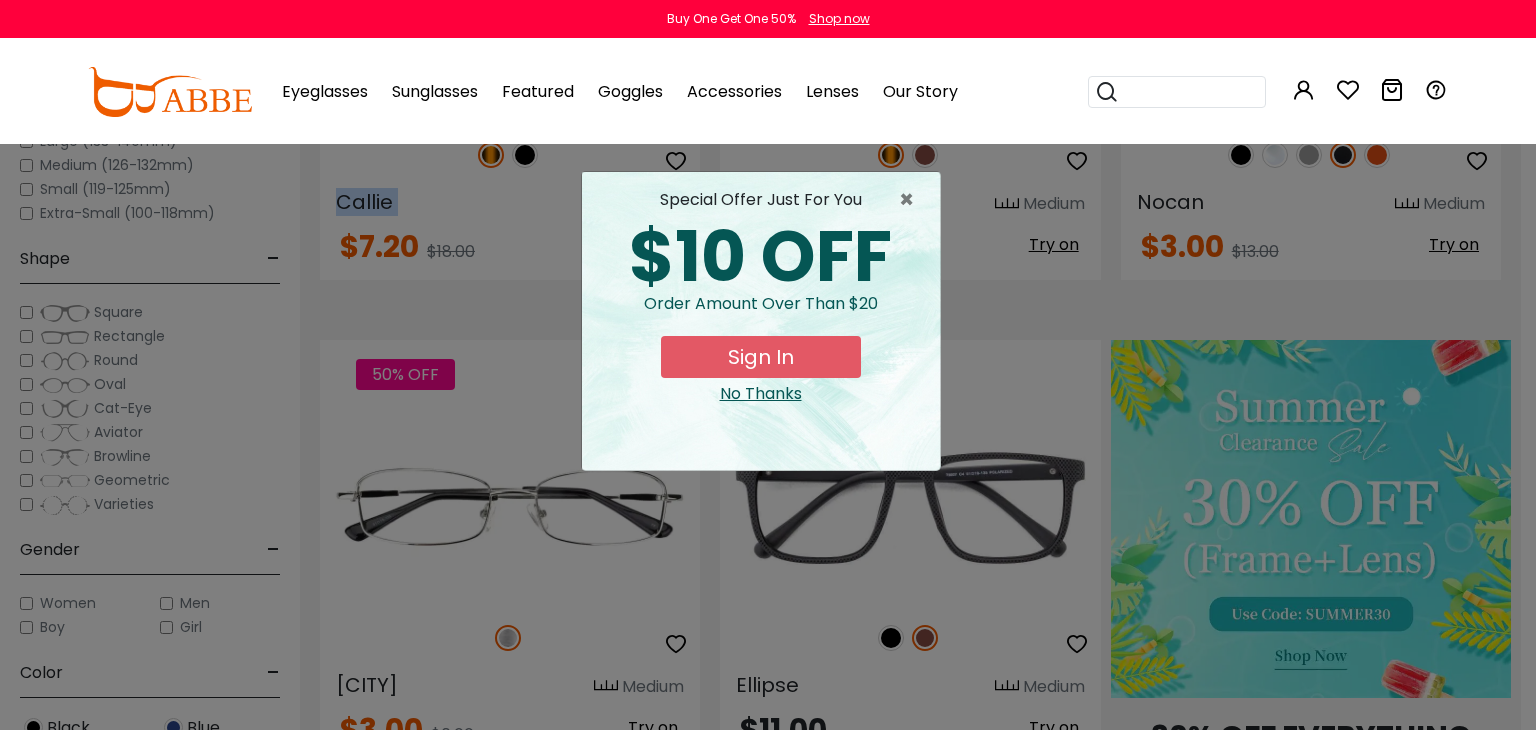 click on "Sign In" at bounding box center [761, 357] 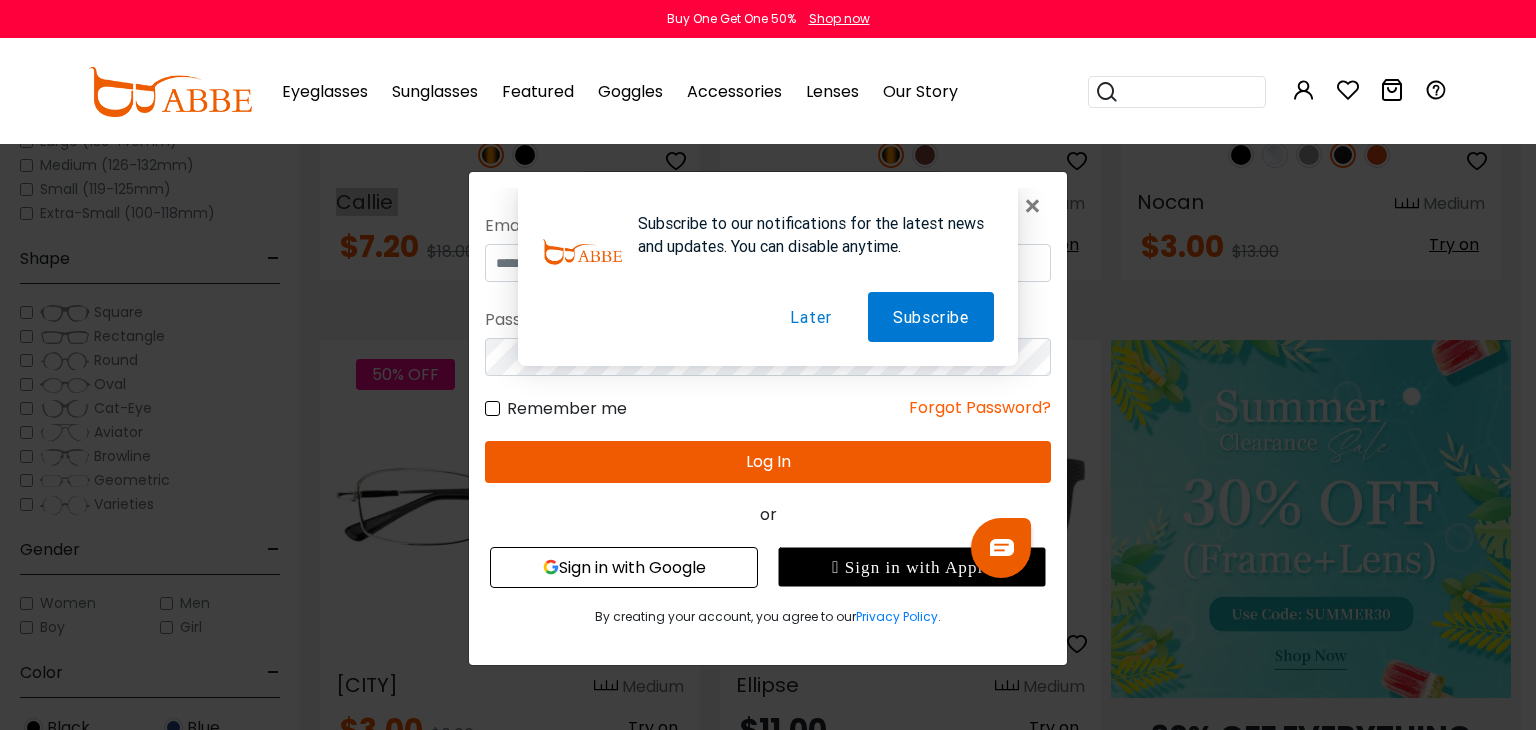click on "Later" at bounding box center [810, 317] 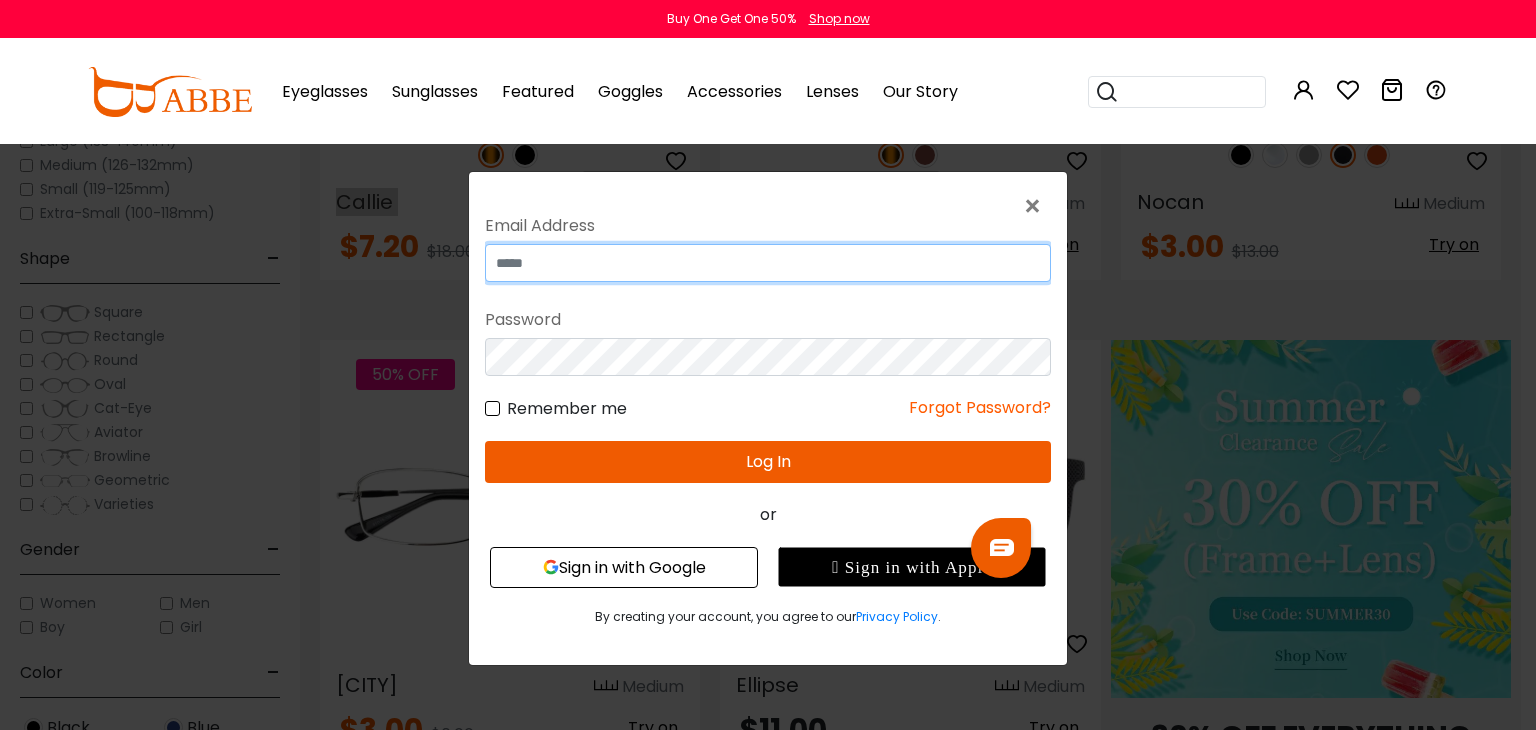 click at bounding box center [768, 263] 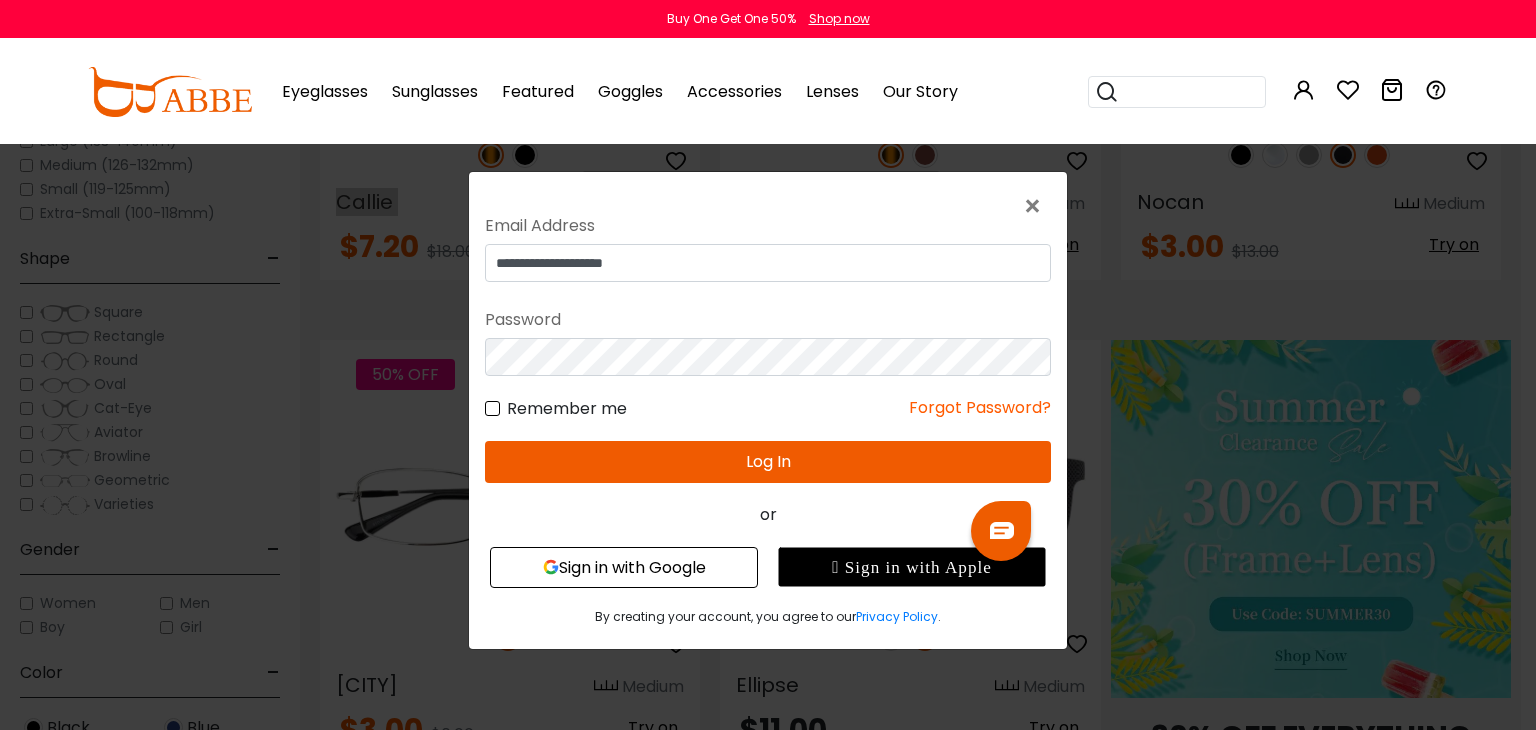 click on "Log In" at bounding box center [768, 462] 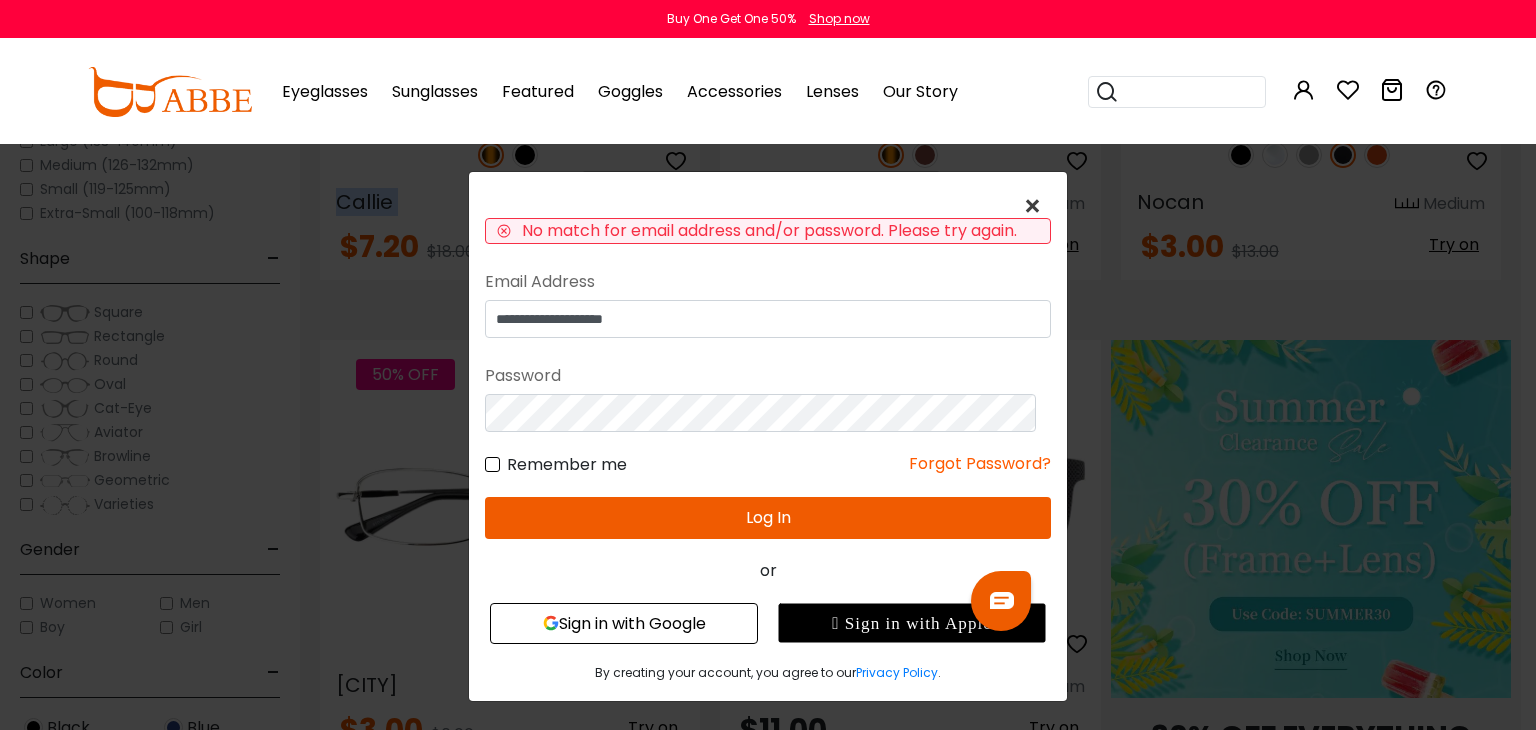 click on "×" at bounding box center (1036, 206) 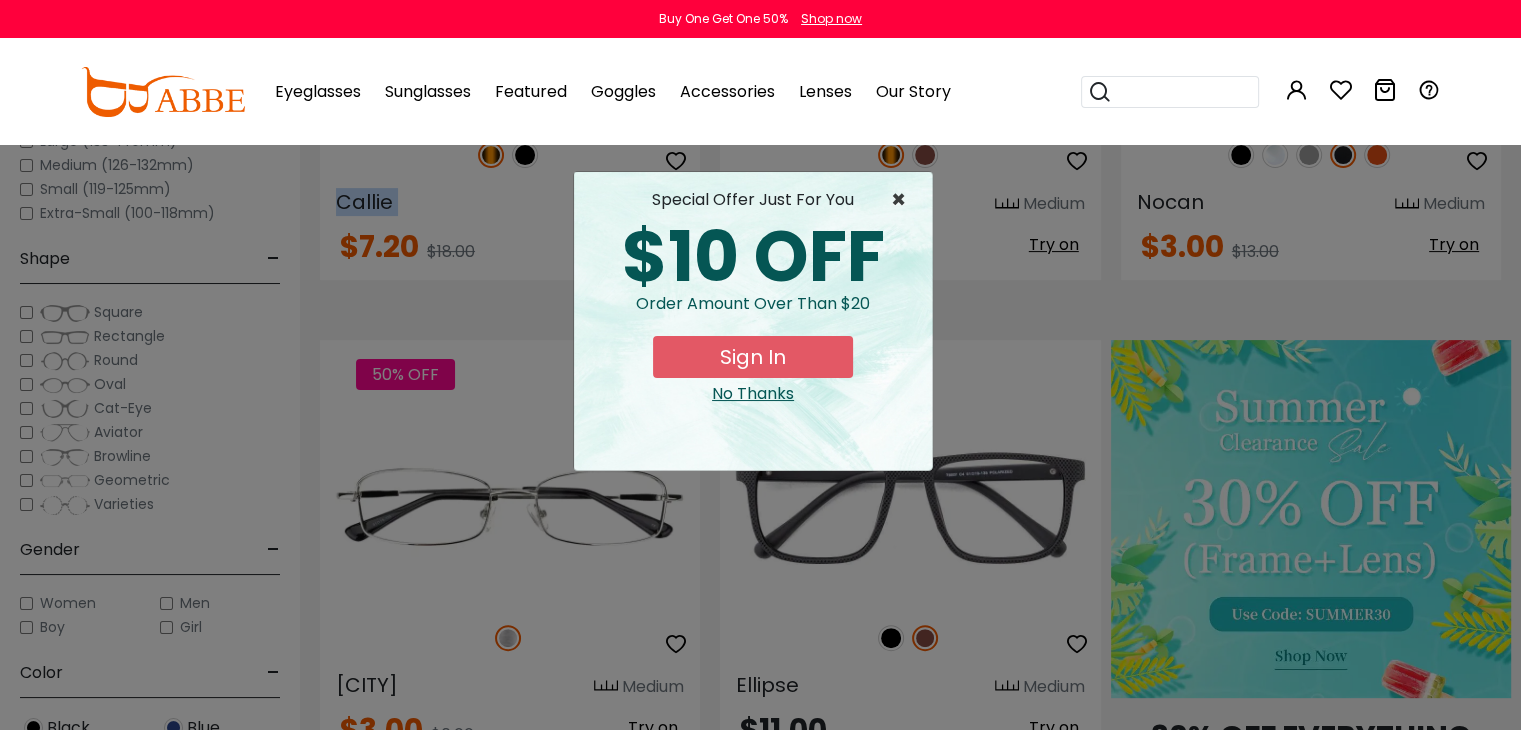 click on "×" at bounding box center [903, 200] 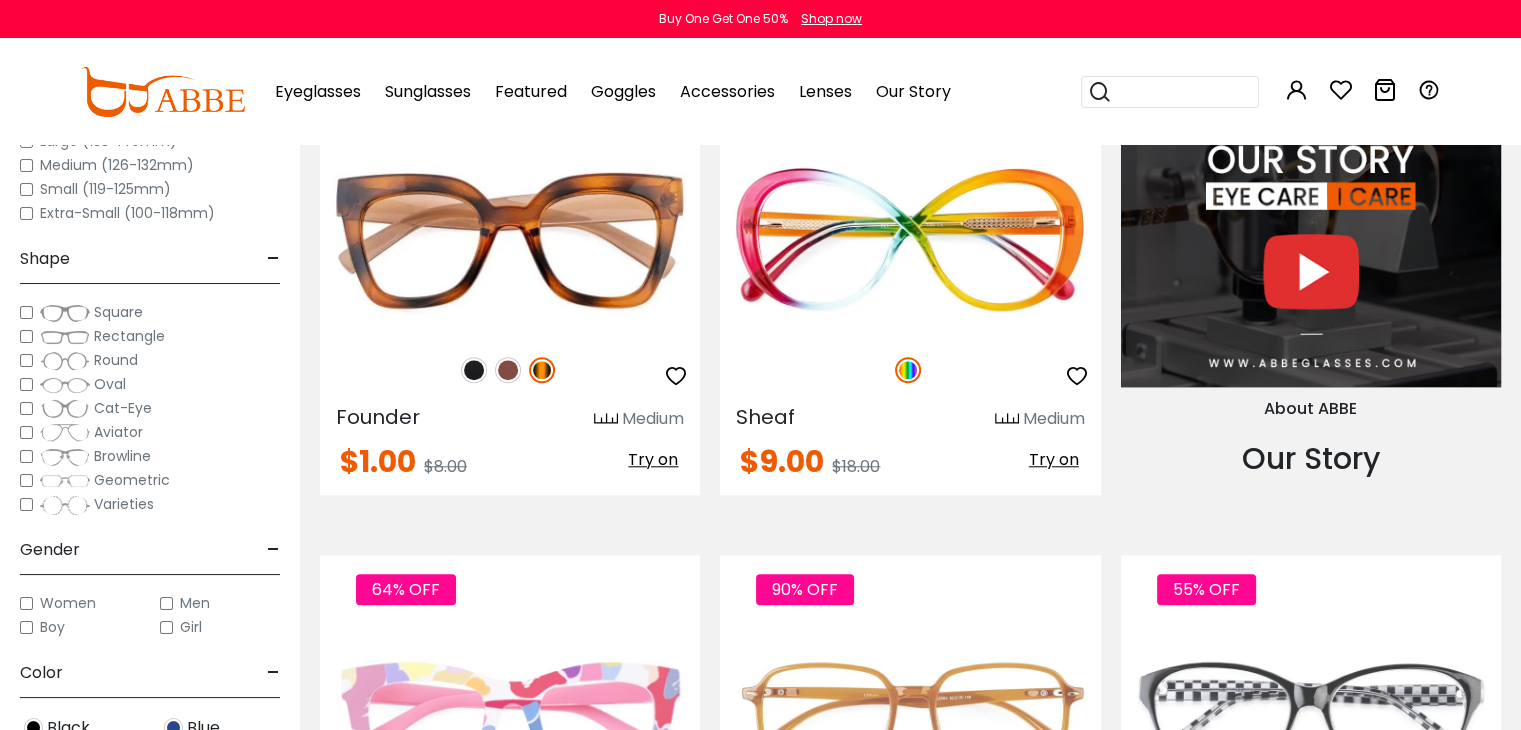 scroll, scrollTop: 1811, scrollLeft: 0, axis: vertical 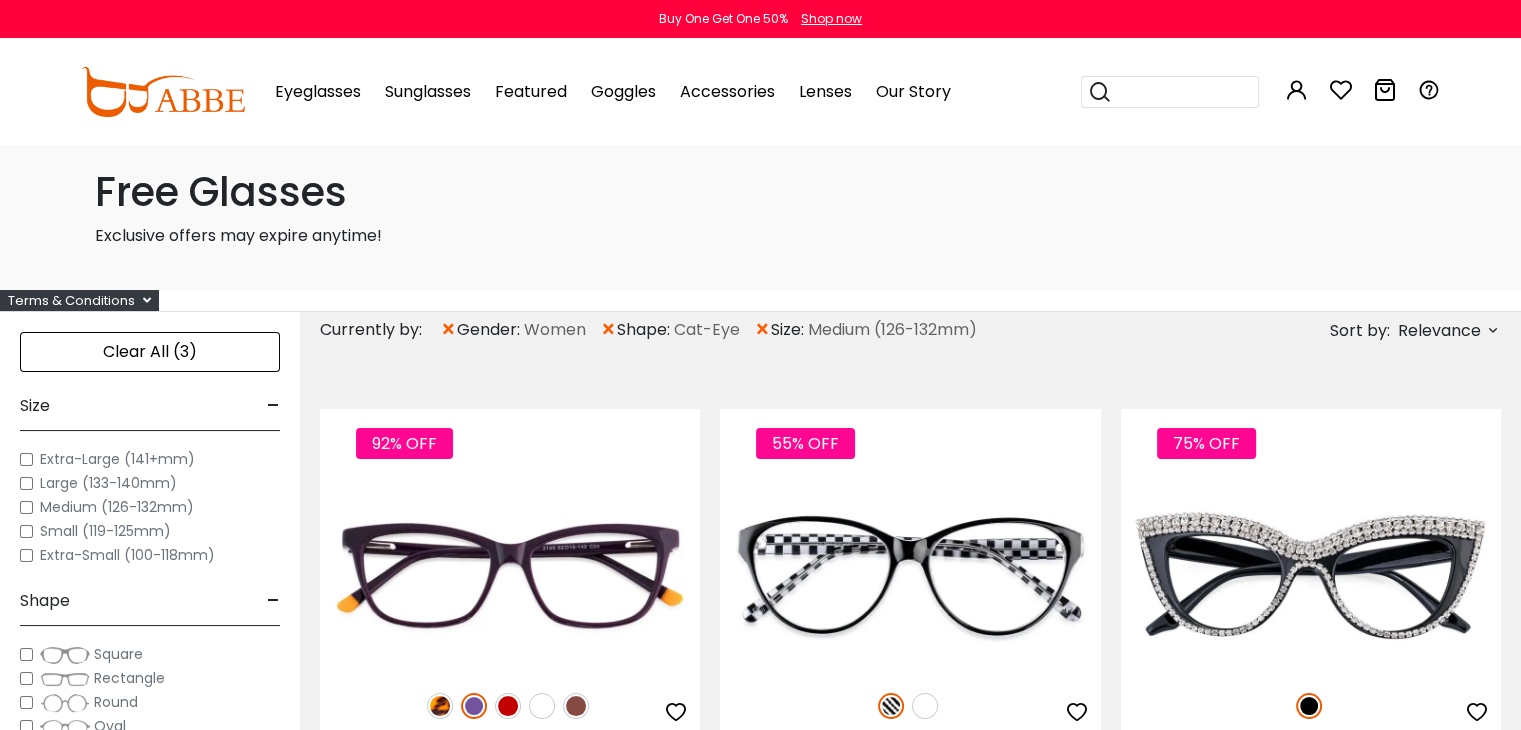 click on "-" at bounding box center [273, 406] 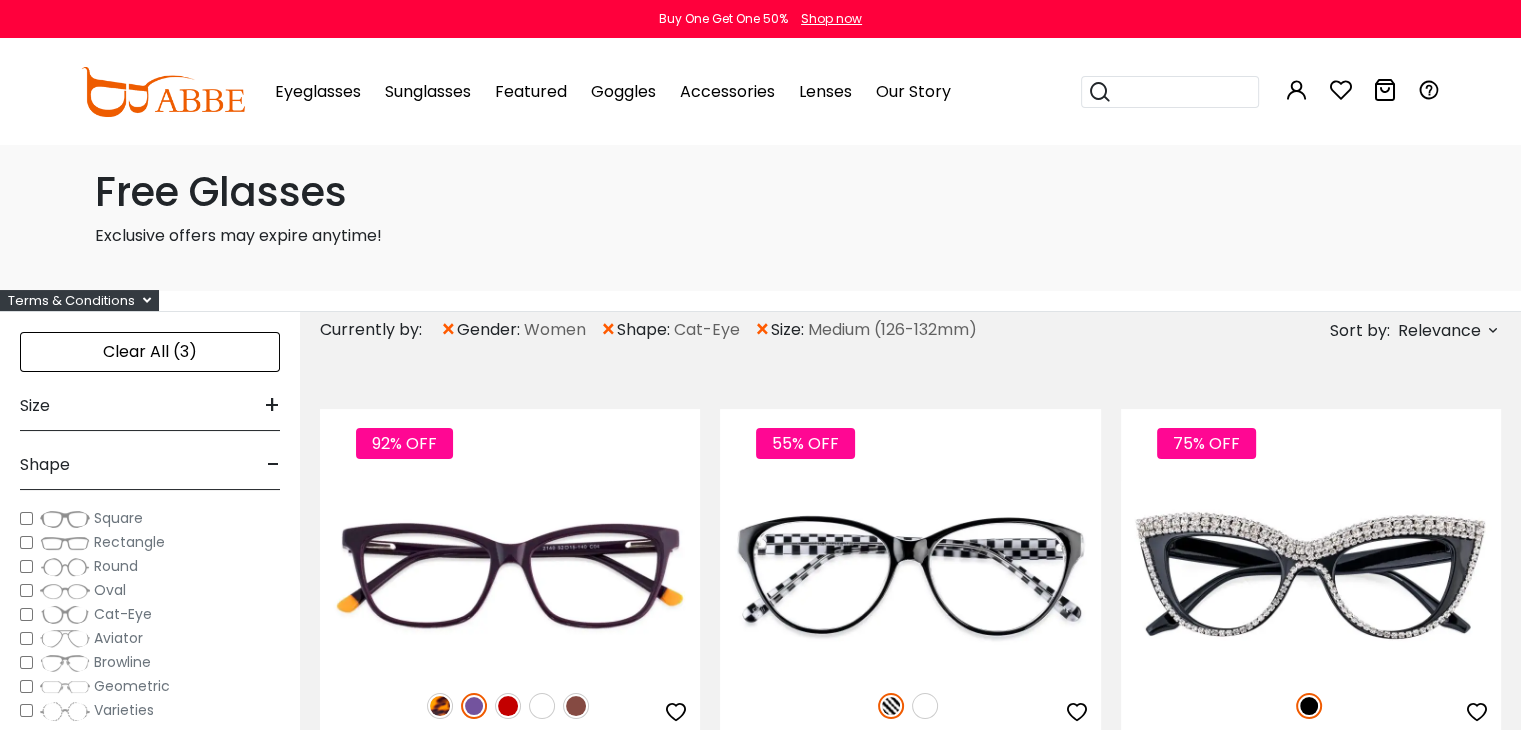 click on "Clear All (3)
Size
+
Extra-Large (141+mm)
Large (133-140mm)
Medium (126-132mm)
Small (119-125mm)
- -" at bounding box center [150, 692] 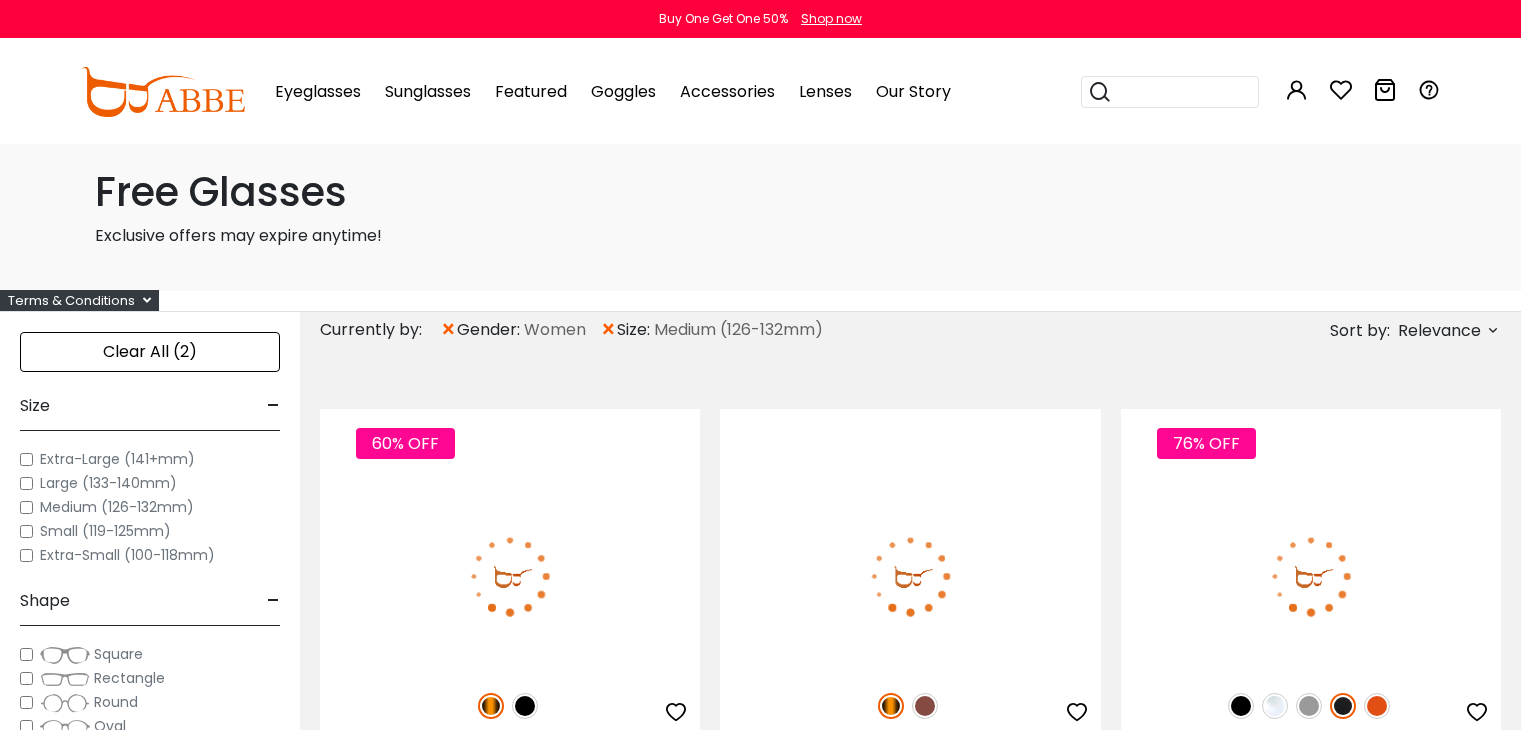 scroll, scrollTop: 0, scrollLeft: 0, axis: both 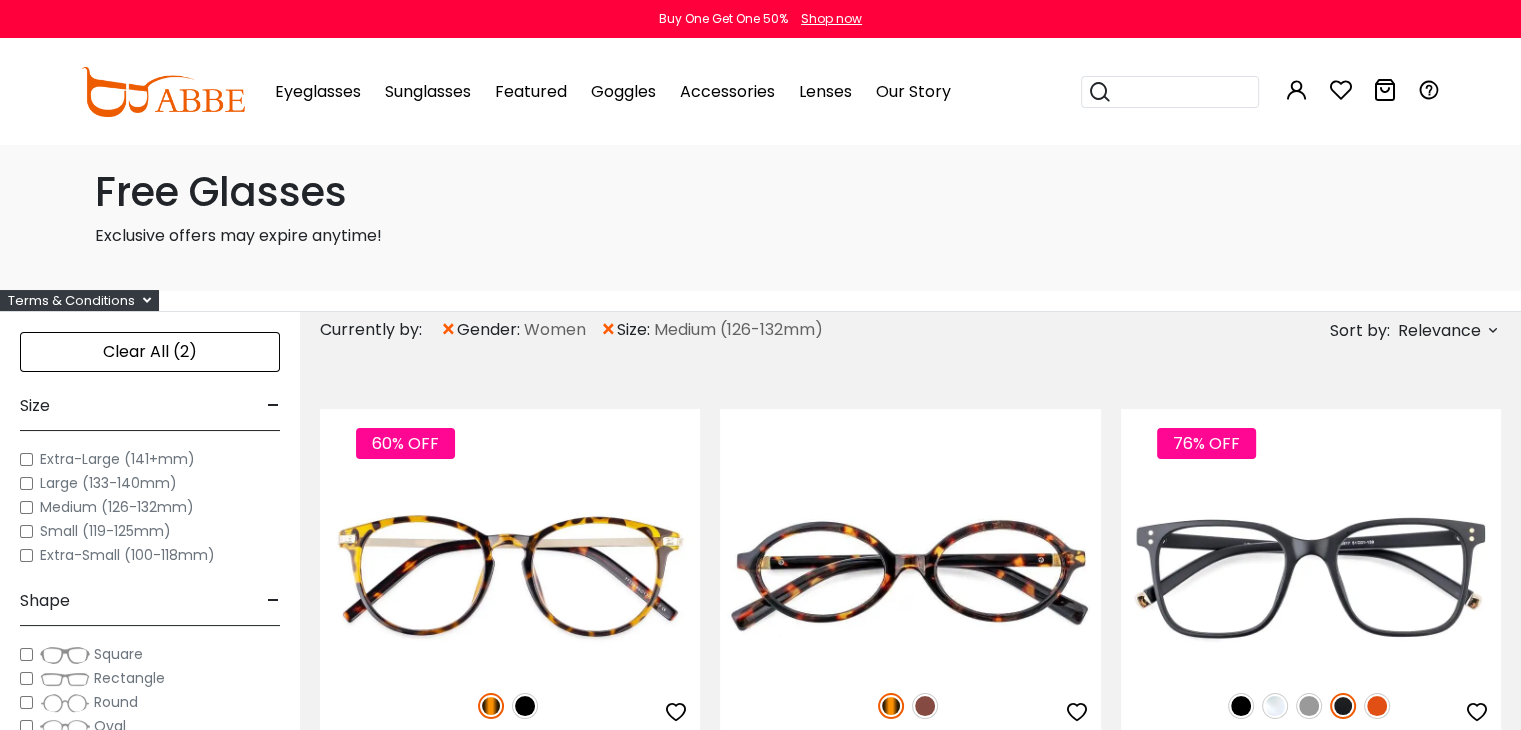 click on "-" at bounding box center [273, 601] 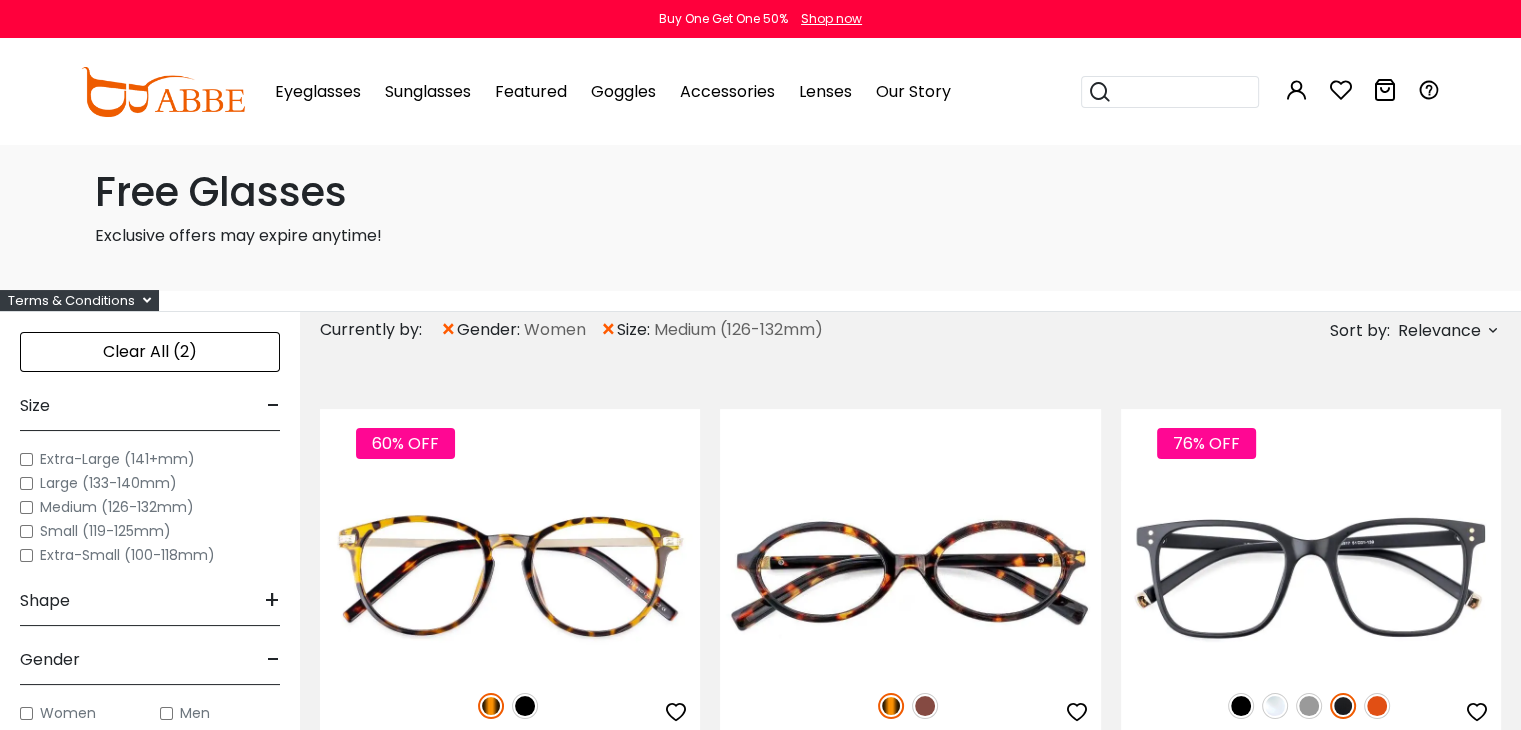 click on "Clear All (2)
Size
-
Extra-Large (141+mm)
Large (133-140mm)
Medium (126-132mm)
Small (119-125mm)
+ -" at bounding box center [150, 692] 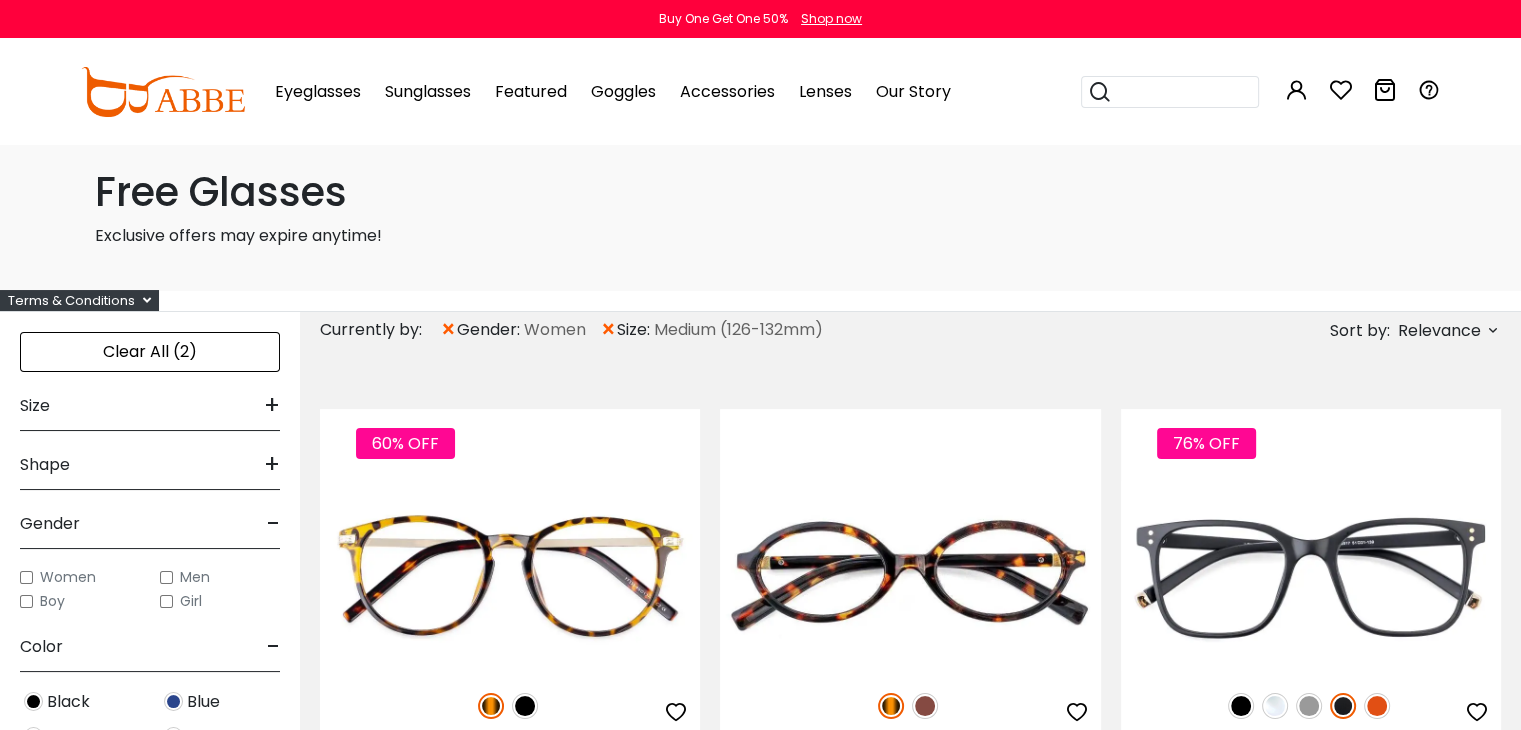 click on "-" at bounding box center [273, 524] 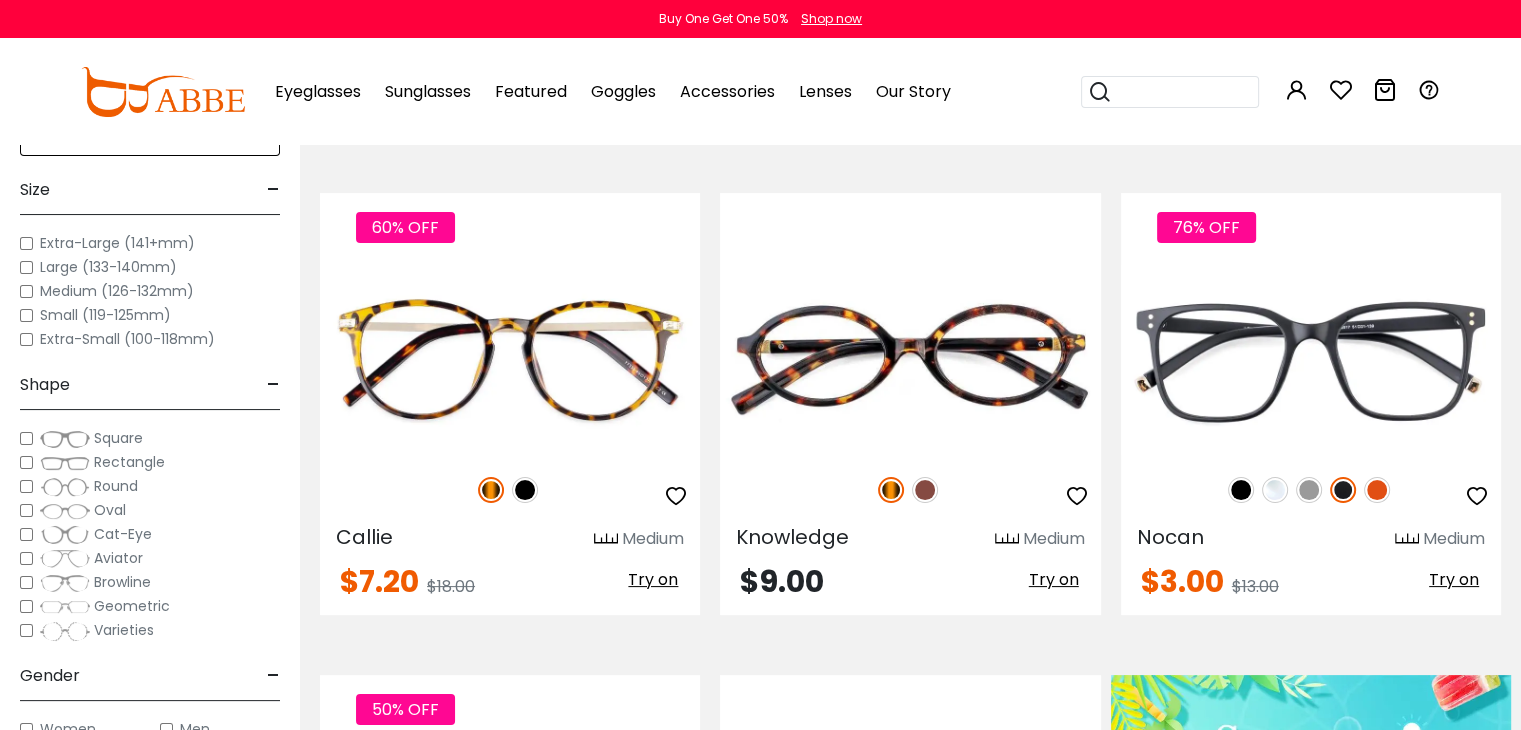 scroll, scrollTop: 306, scrollLeft: 0, axis: vertical 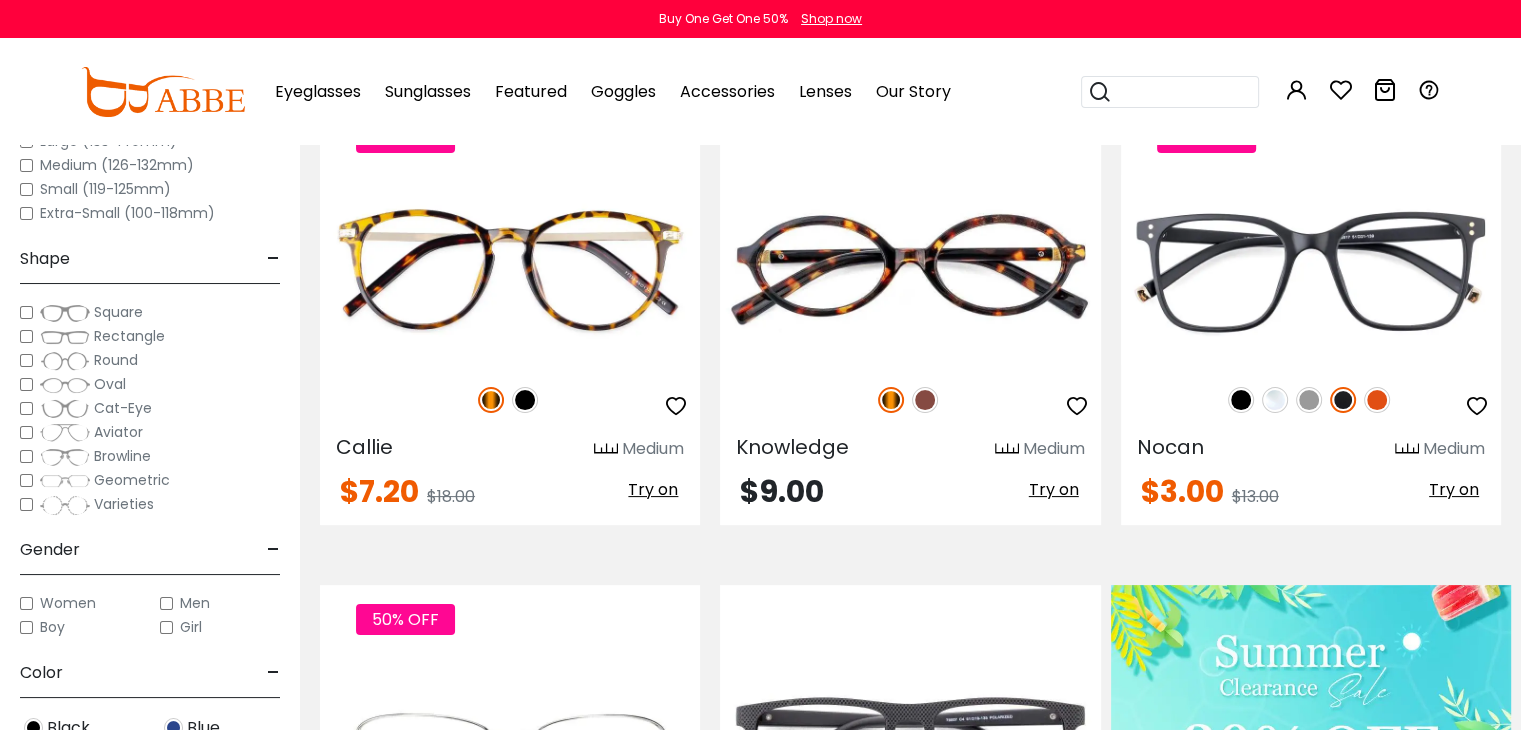 click on "-" at bounding box center [273, 259] 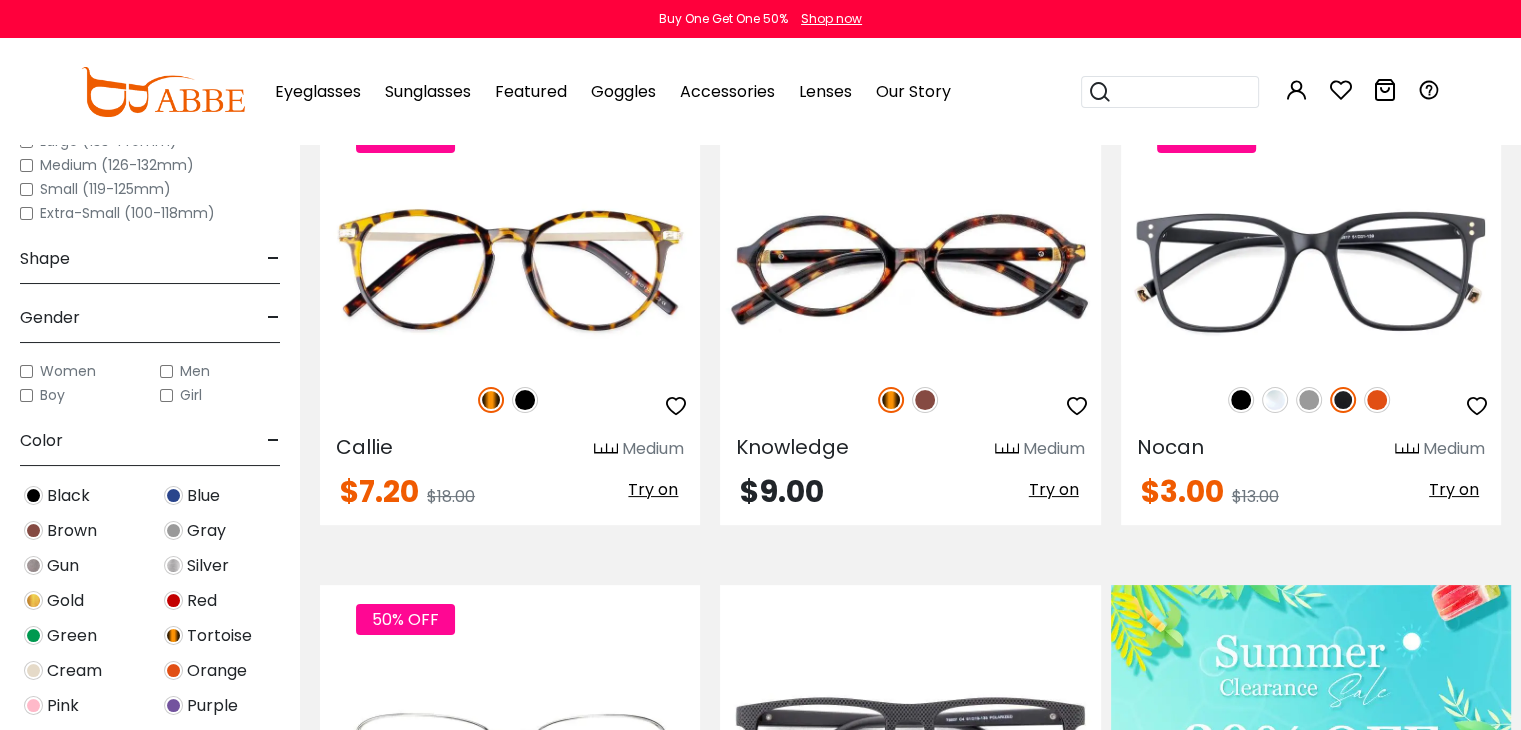 click on "-" at bounding box center (273, 318) 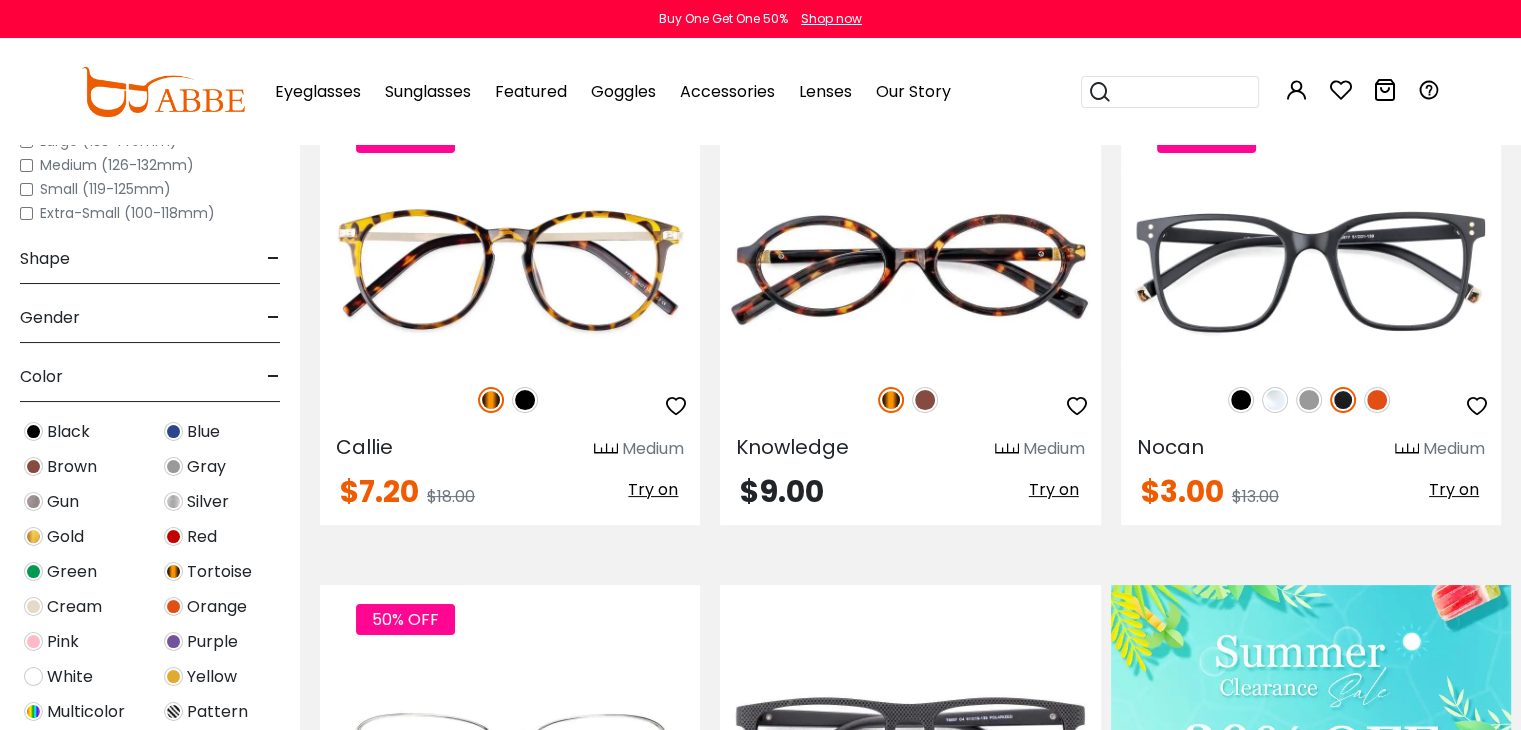 click on "-" at bounding box center (273, 377) 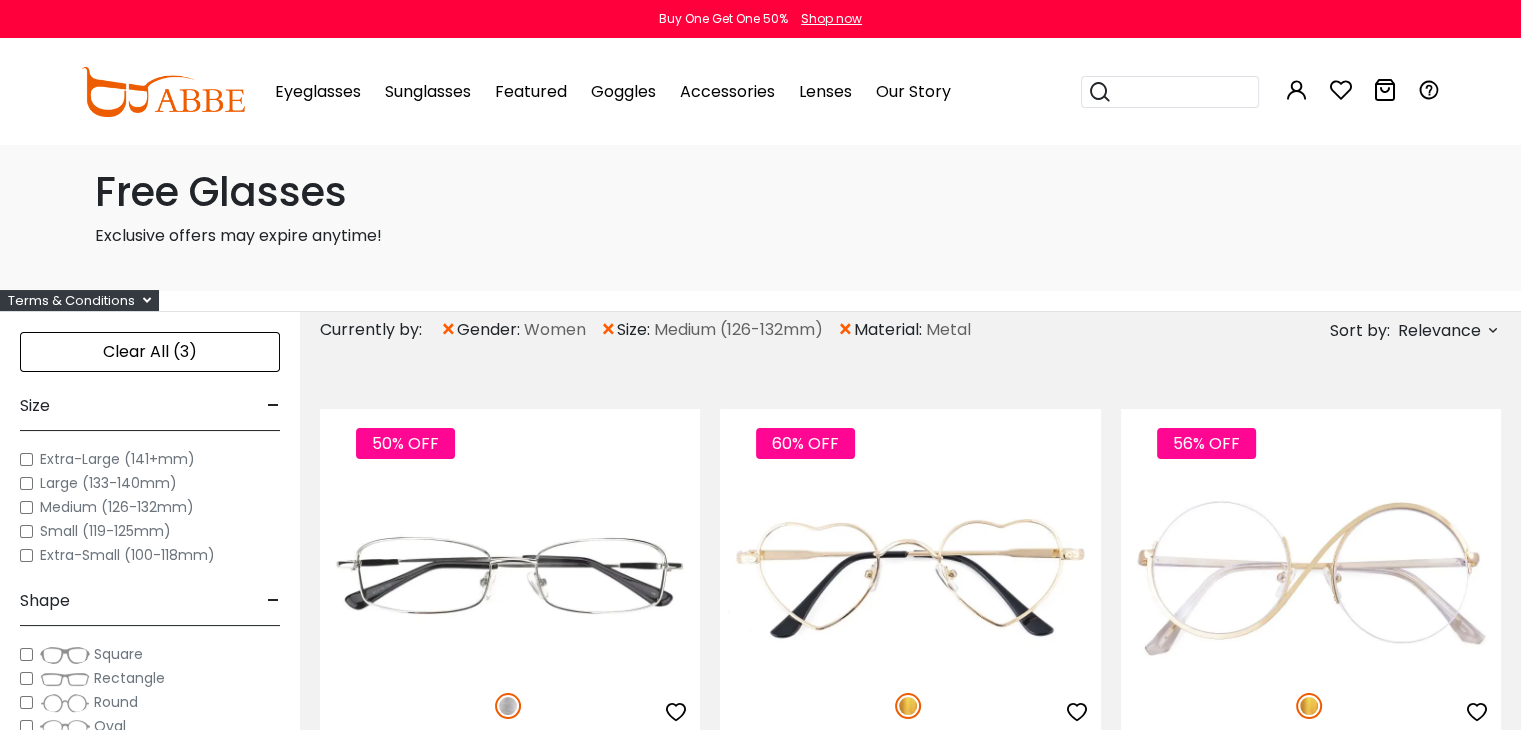 scroll, scrollTop: 0, scrollLeft: 0, axis: both 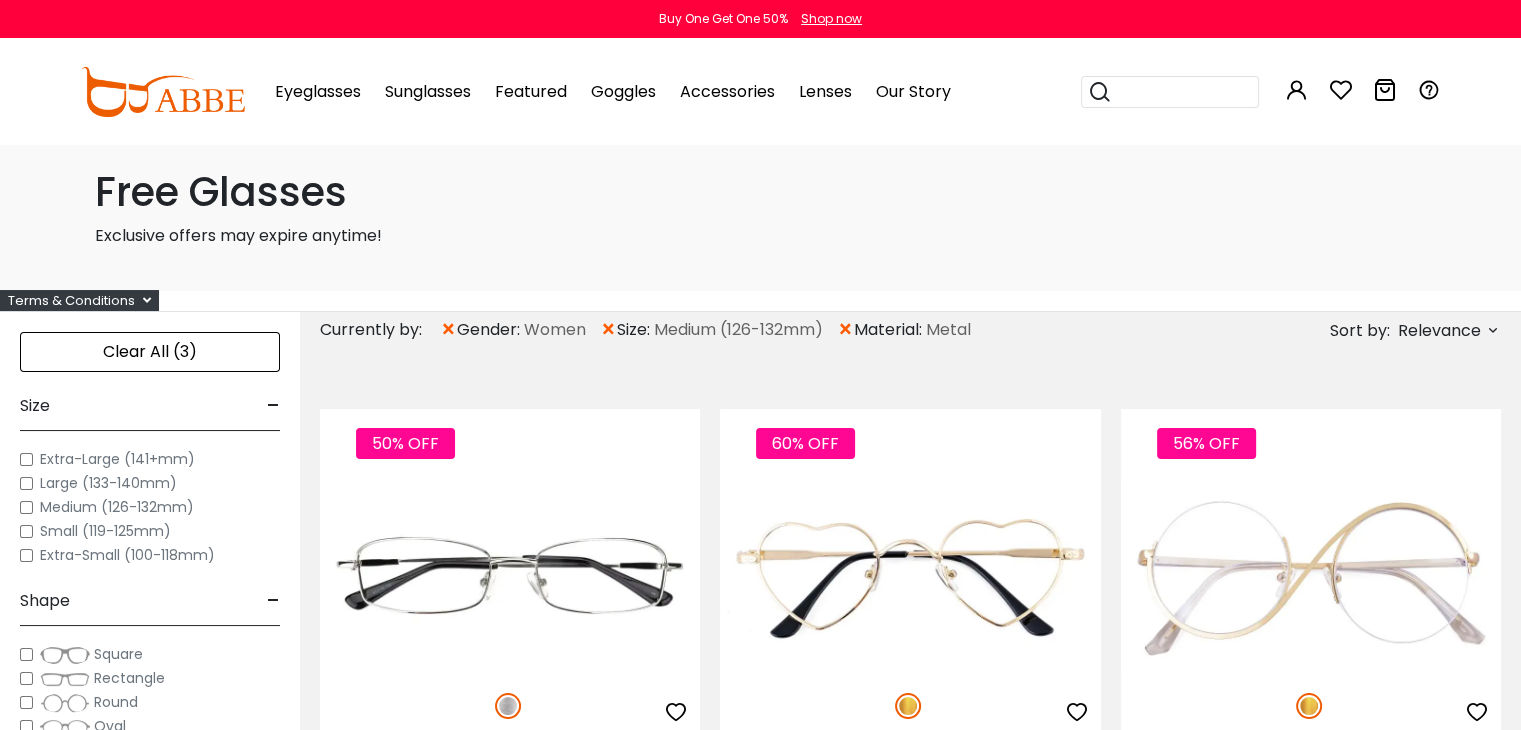 click on "-" at bounding box center [273, 601] 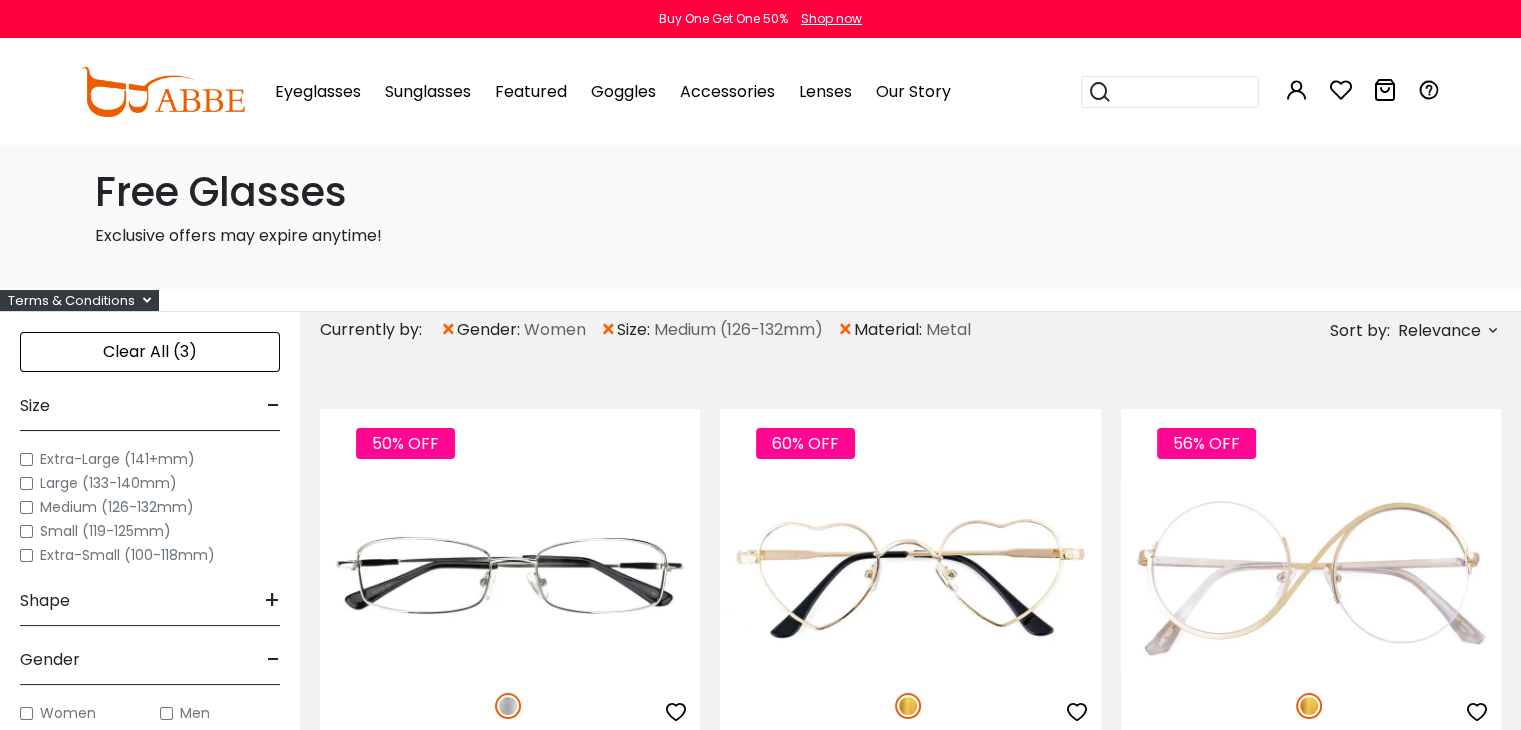 click on "-" at bounding box center [273, 406] 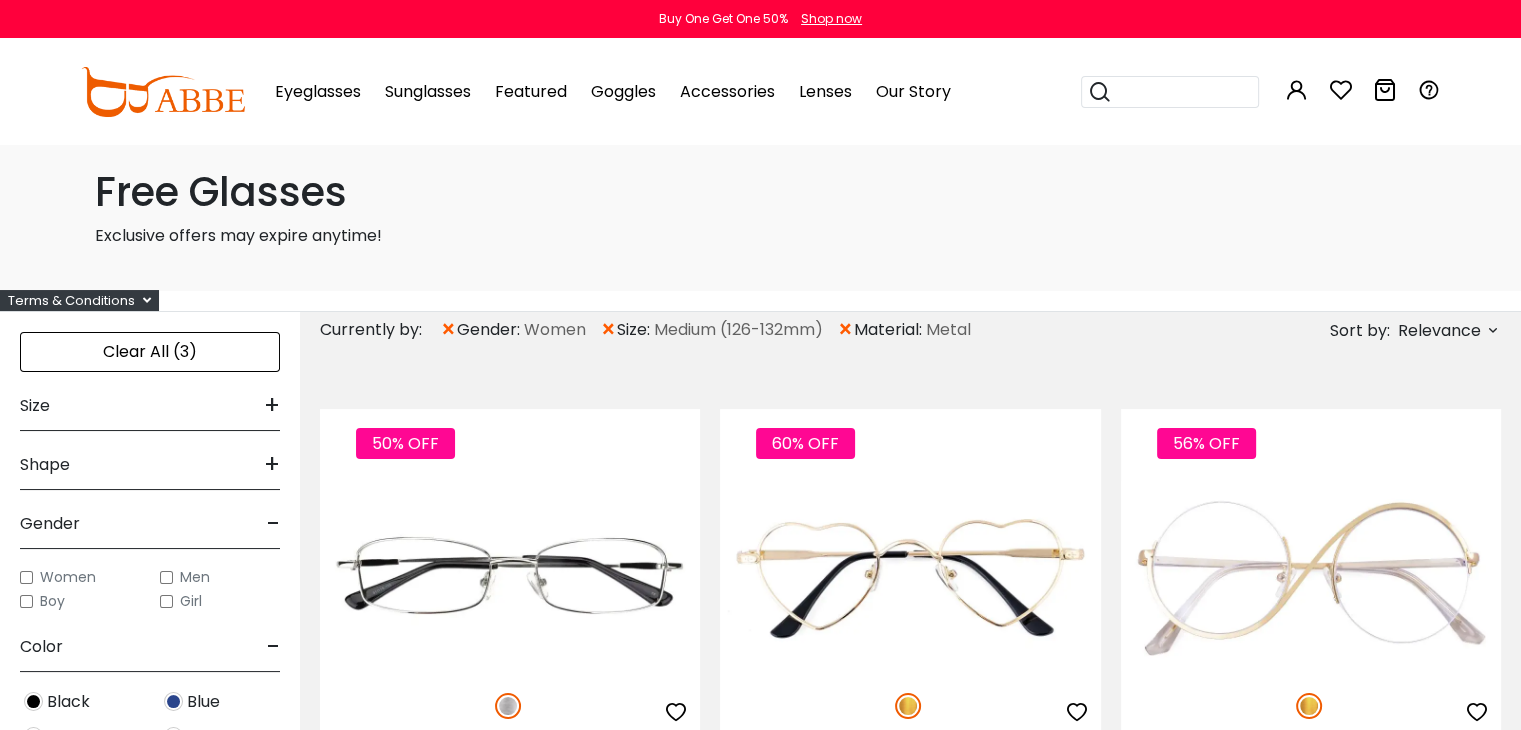 click on "-" at bounding box center (273, 524) 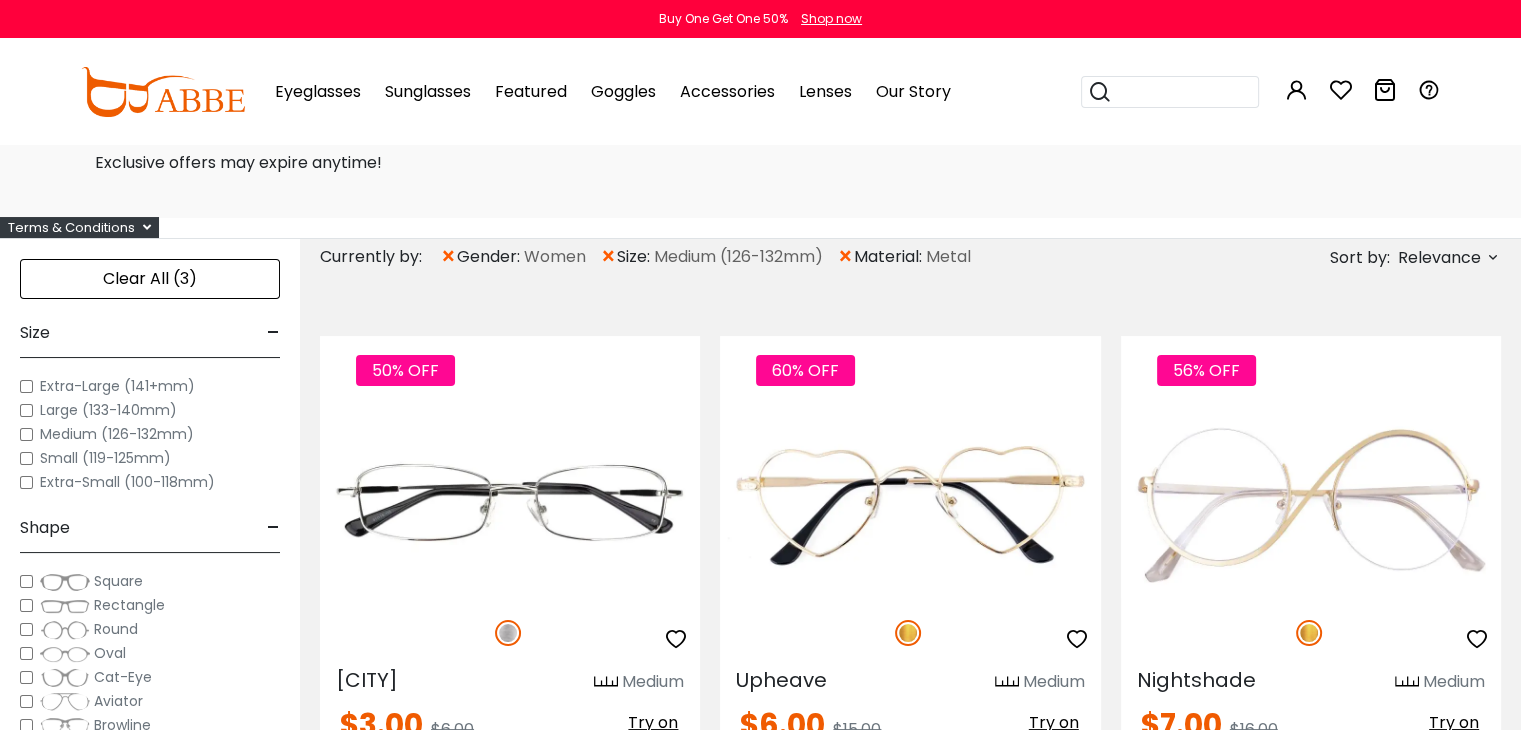 scroll, scrollTop: 82, scrollLeft: 0, axis: vertical 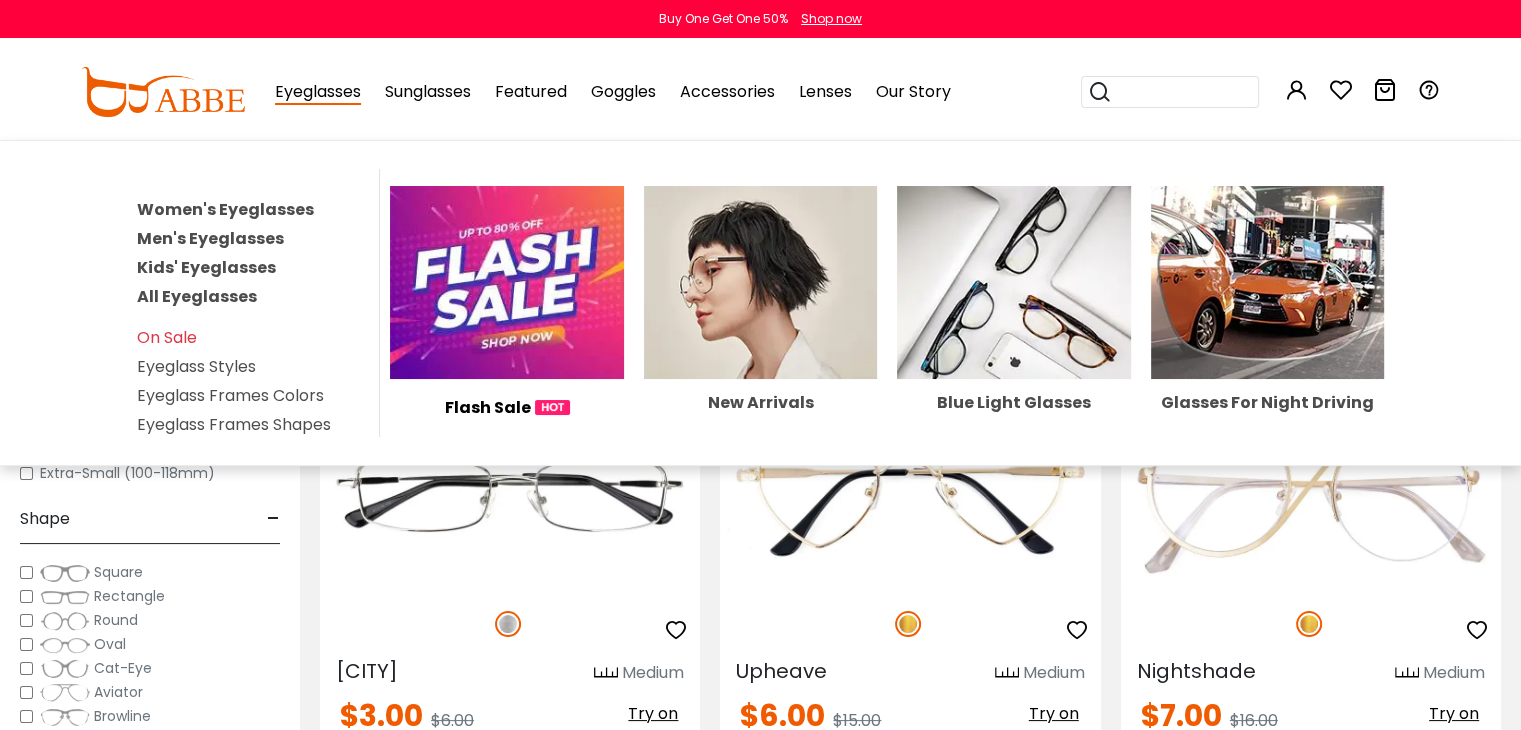 click on "Eyeglasses" at bounding box center (318, 92) 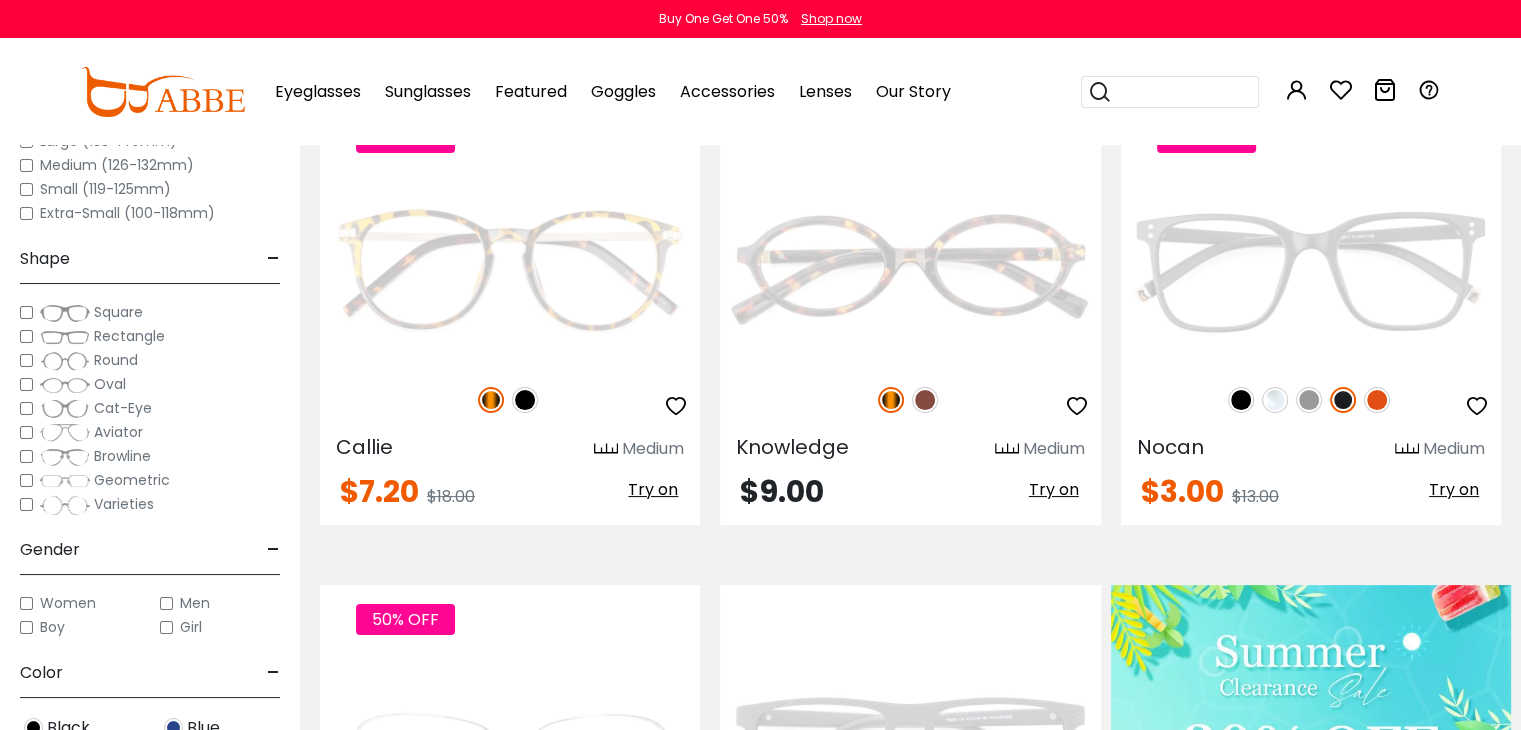 scroll, scrollTop: 0, scrollLeft: 0, axis: both 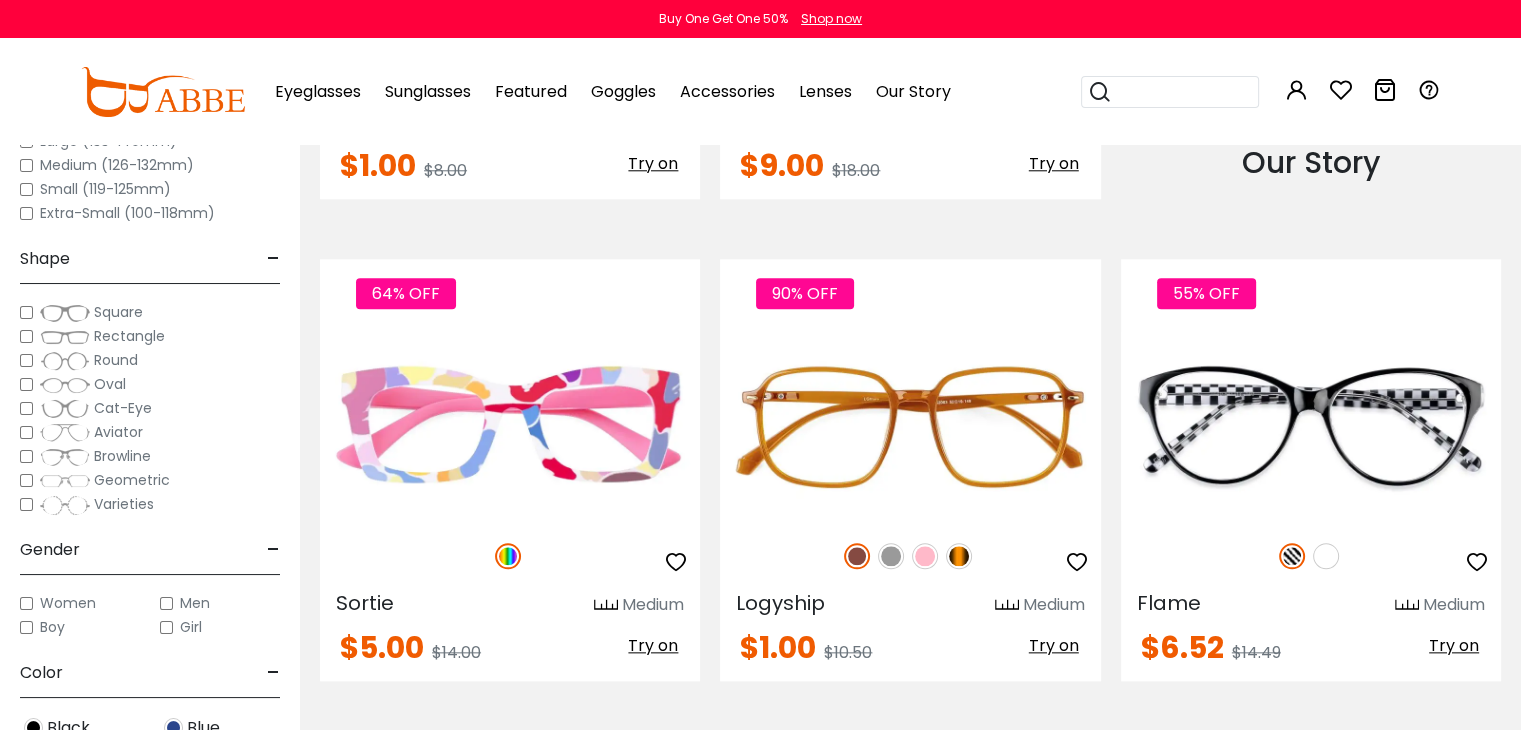 click on "-" at bounding box center [273, 259] 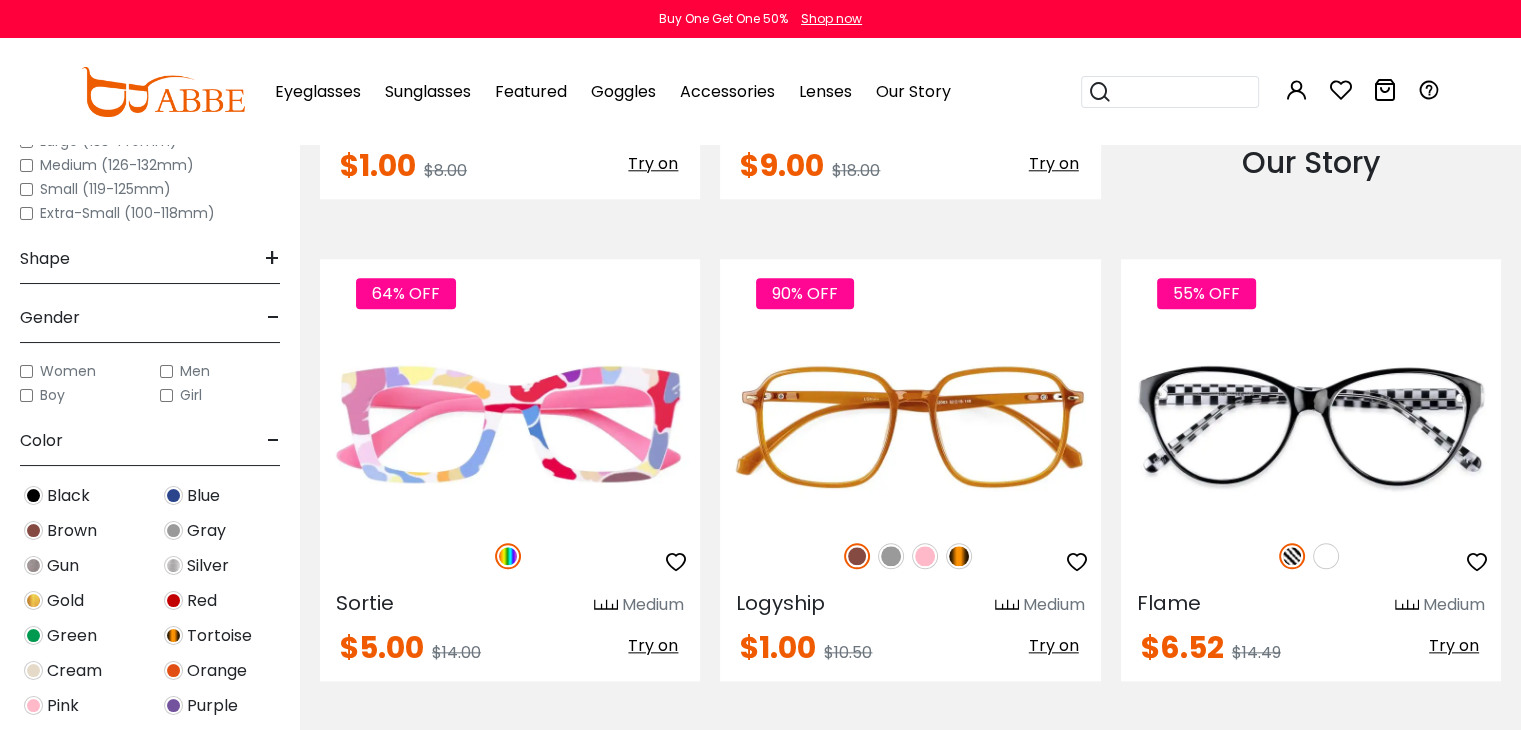 click at bounding box center (33, 705) 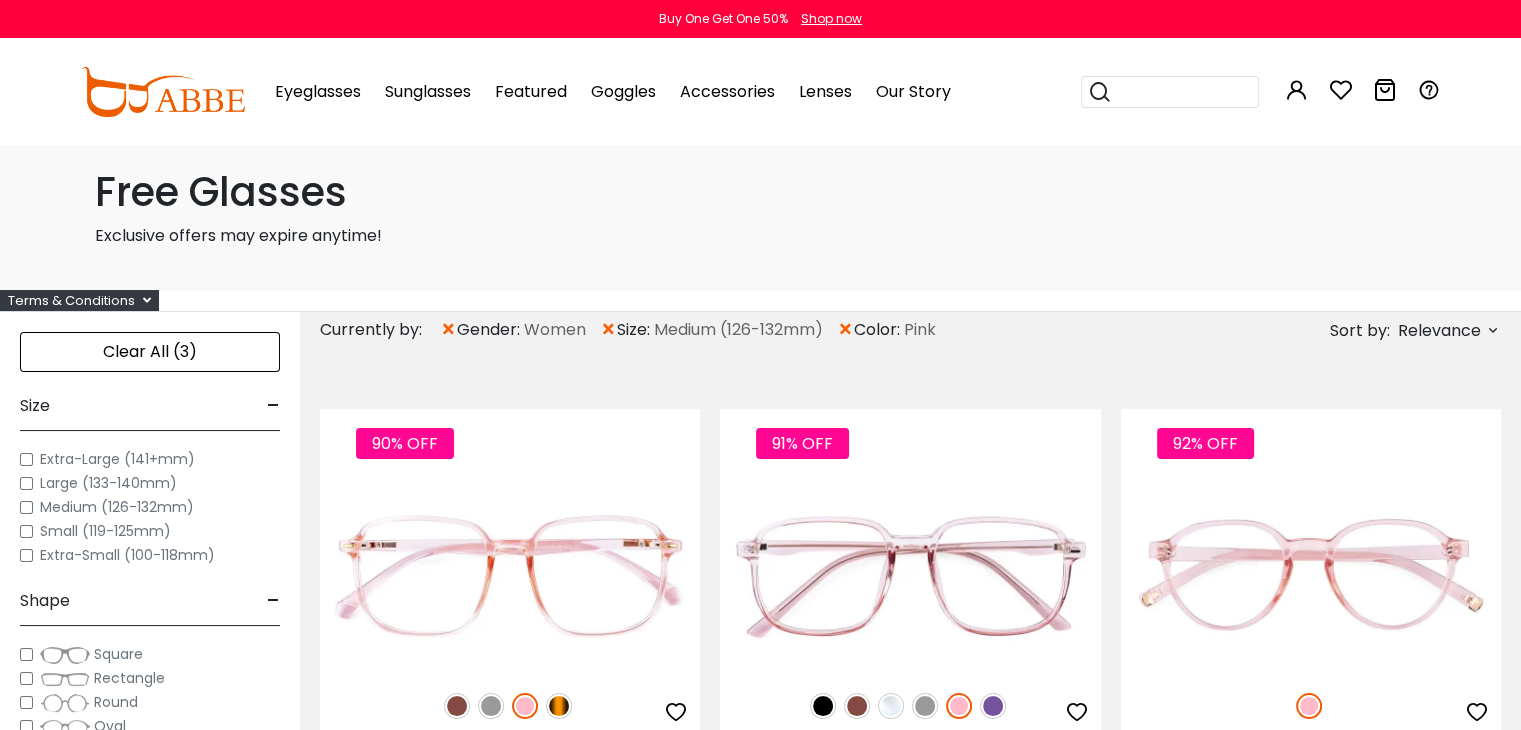 scroll, scrollTop: 0, scrollLeft: 0, axis: both 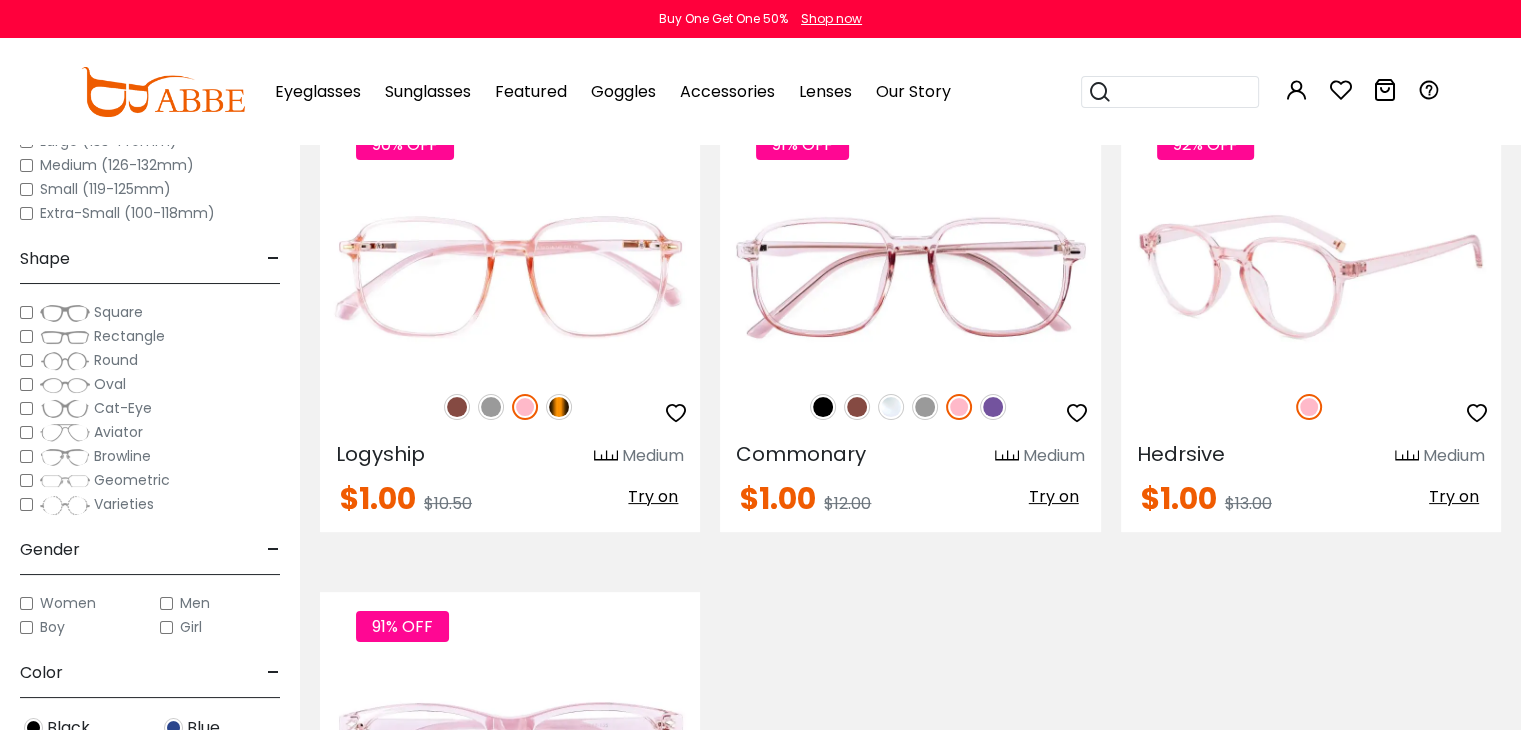click at bounding box center (1311, 277) 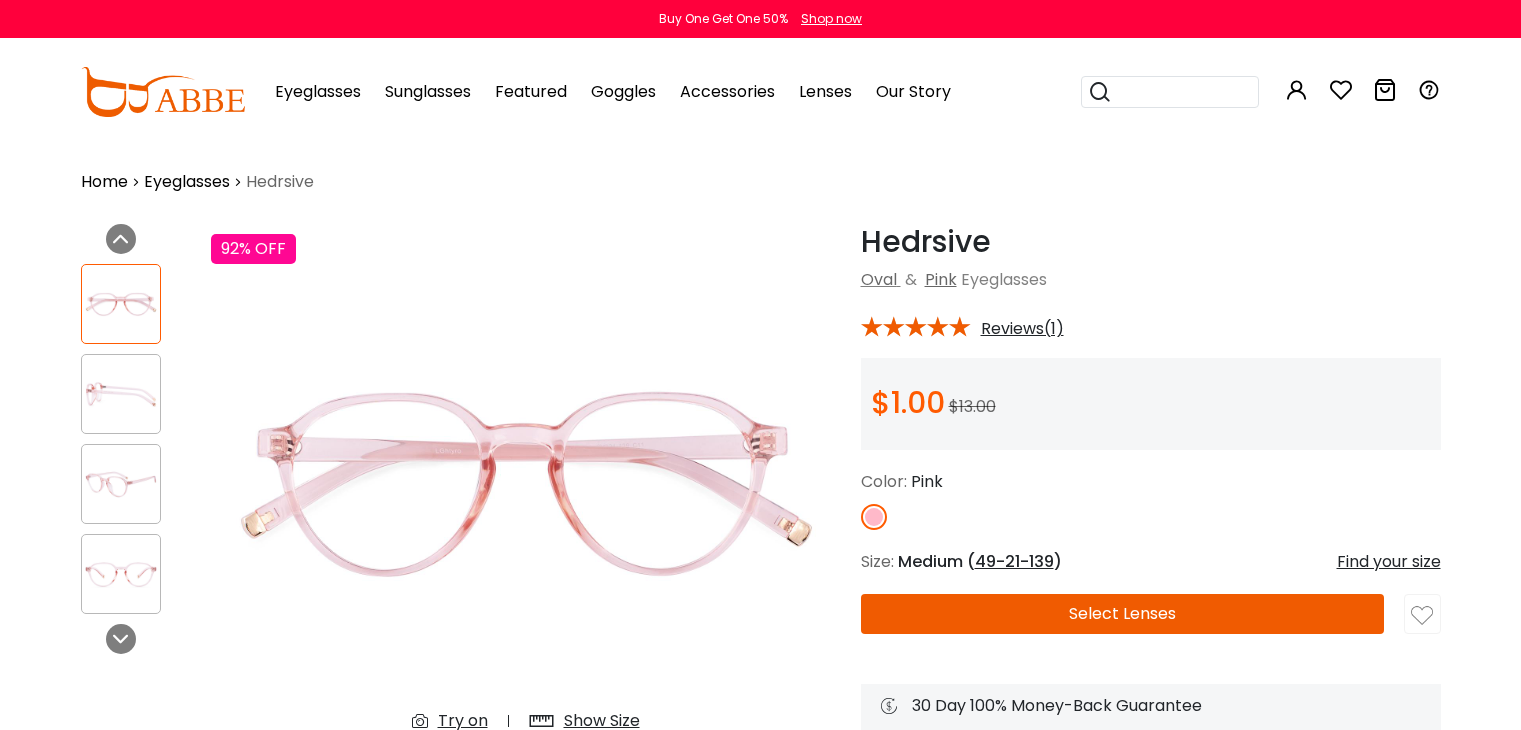 scroll, scrollTop: 0, scrollLeft: 0, axis: both 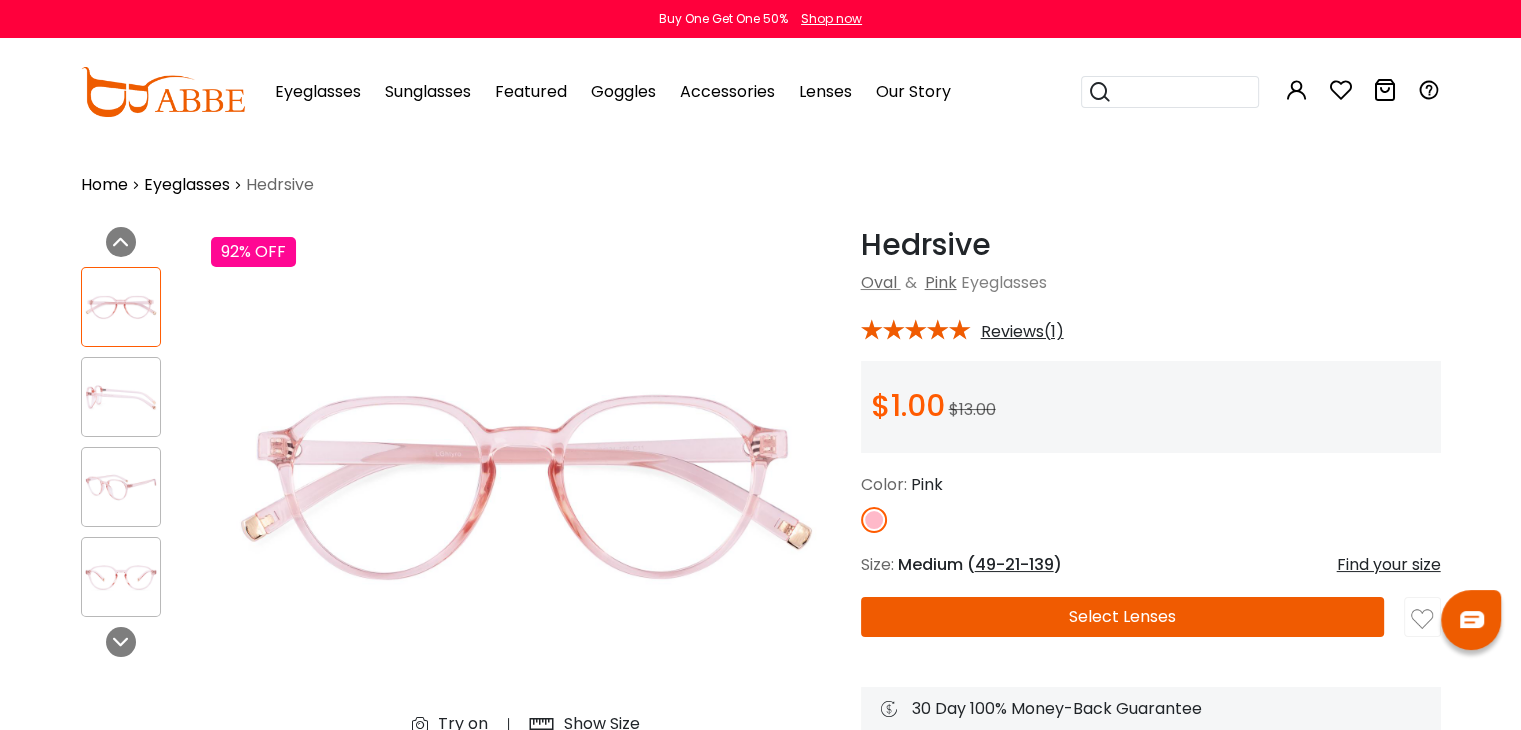 click on "Select Lenses" at bounding box center [1123, 617] 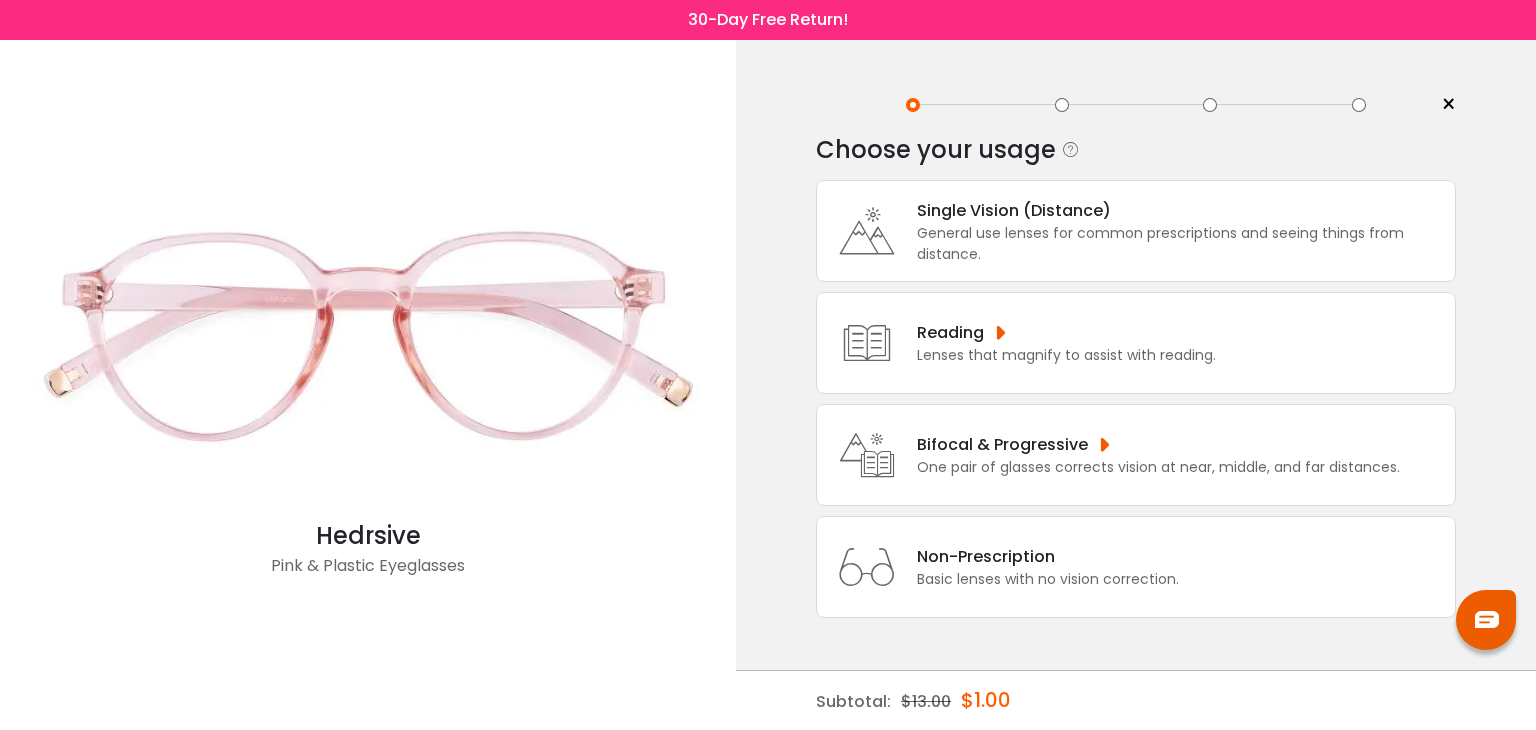 scroll, scrollTop: 0, scrollLeft: 0, axis: both 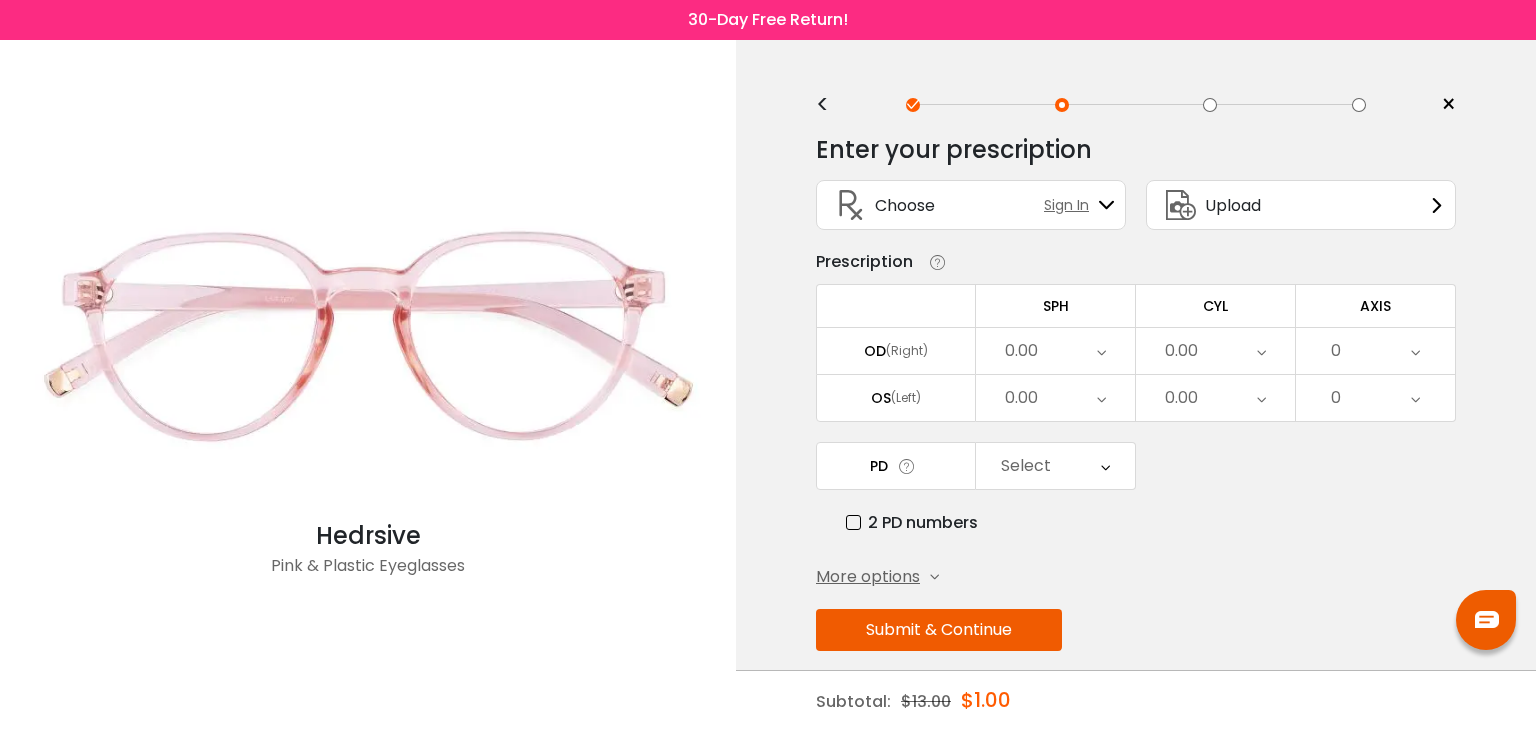 click on "Upload" at bounding box center [1301, 205] 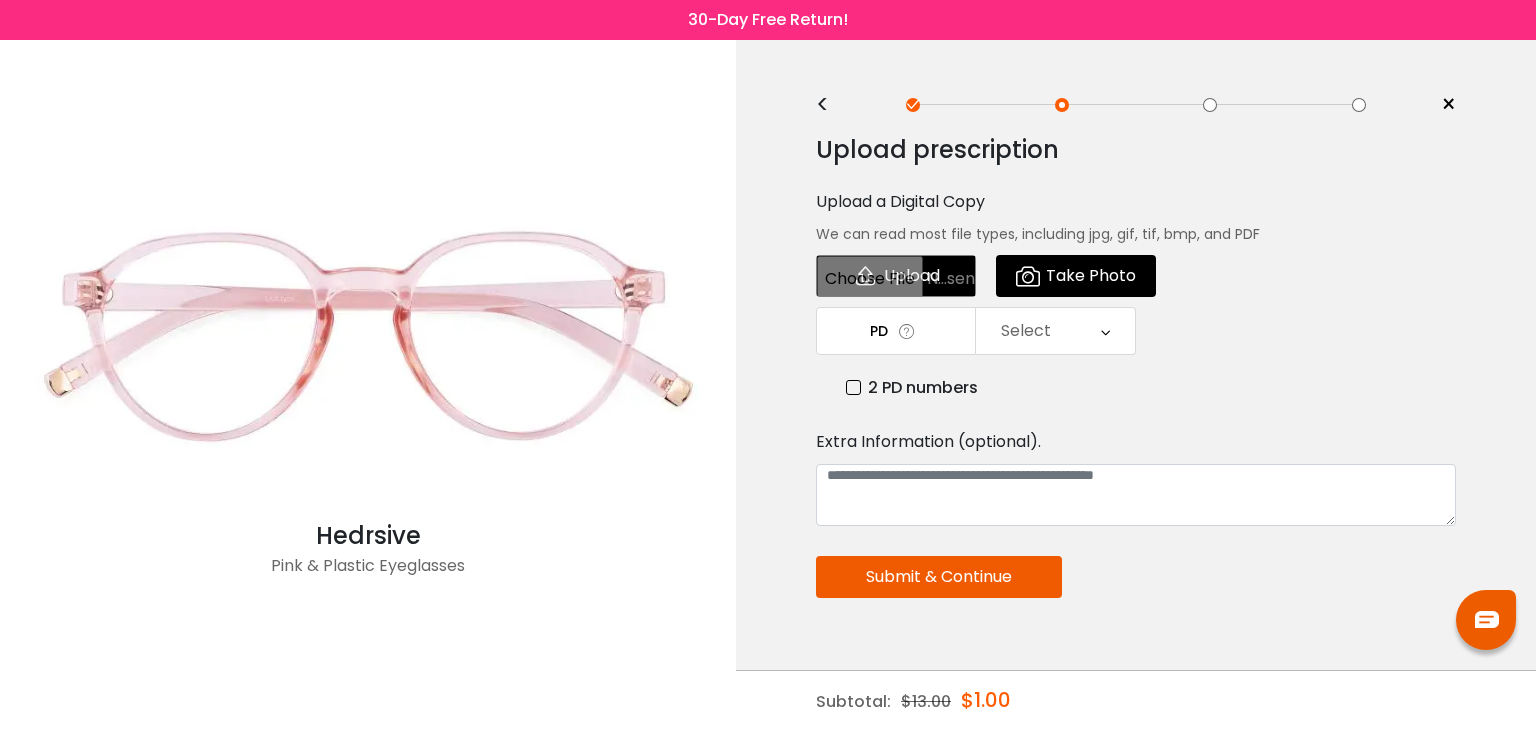 click at bounding box center (896, 276) 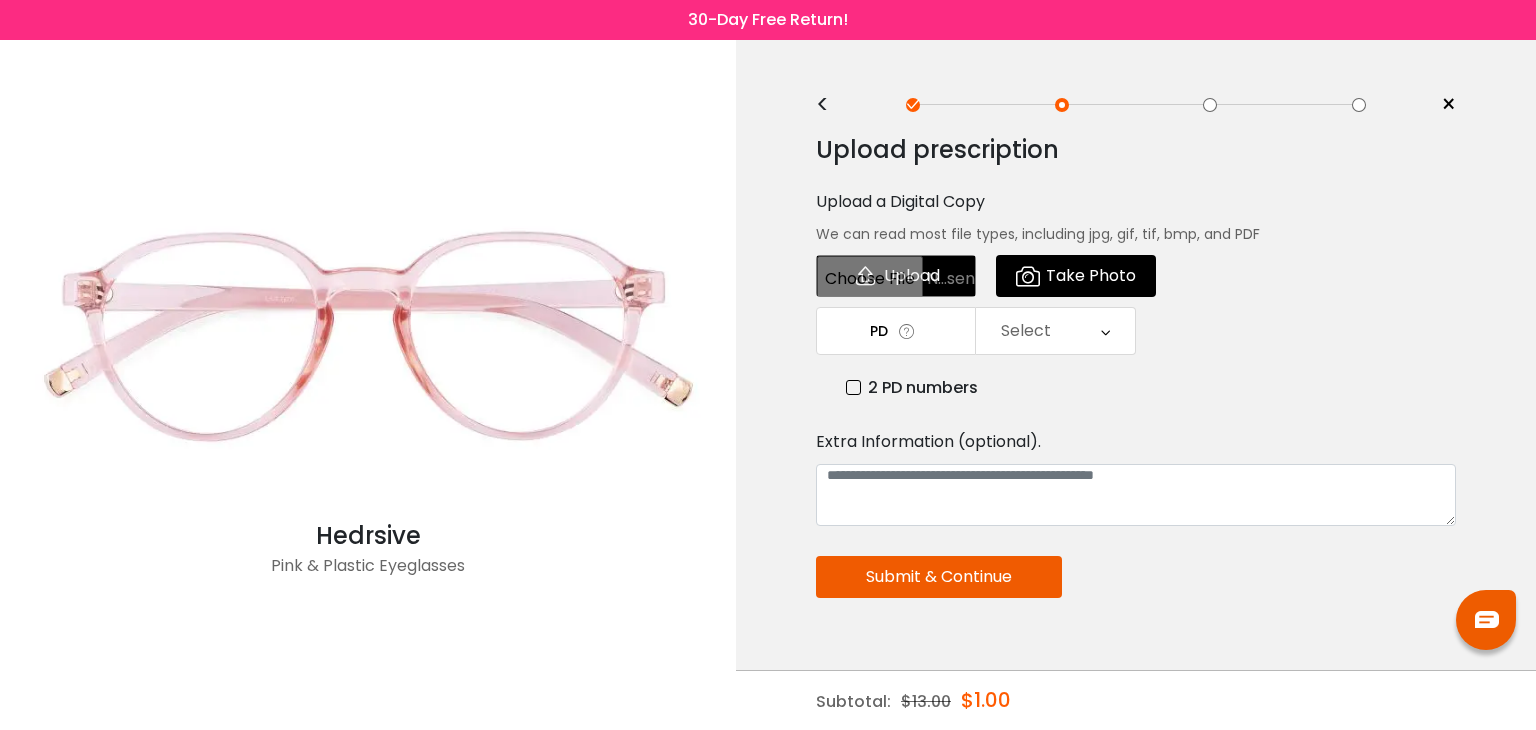 type on "**********" 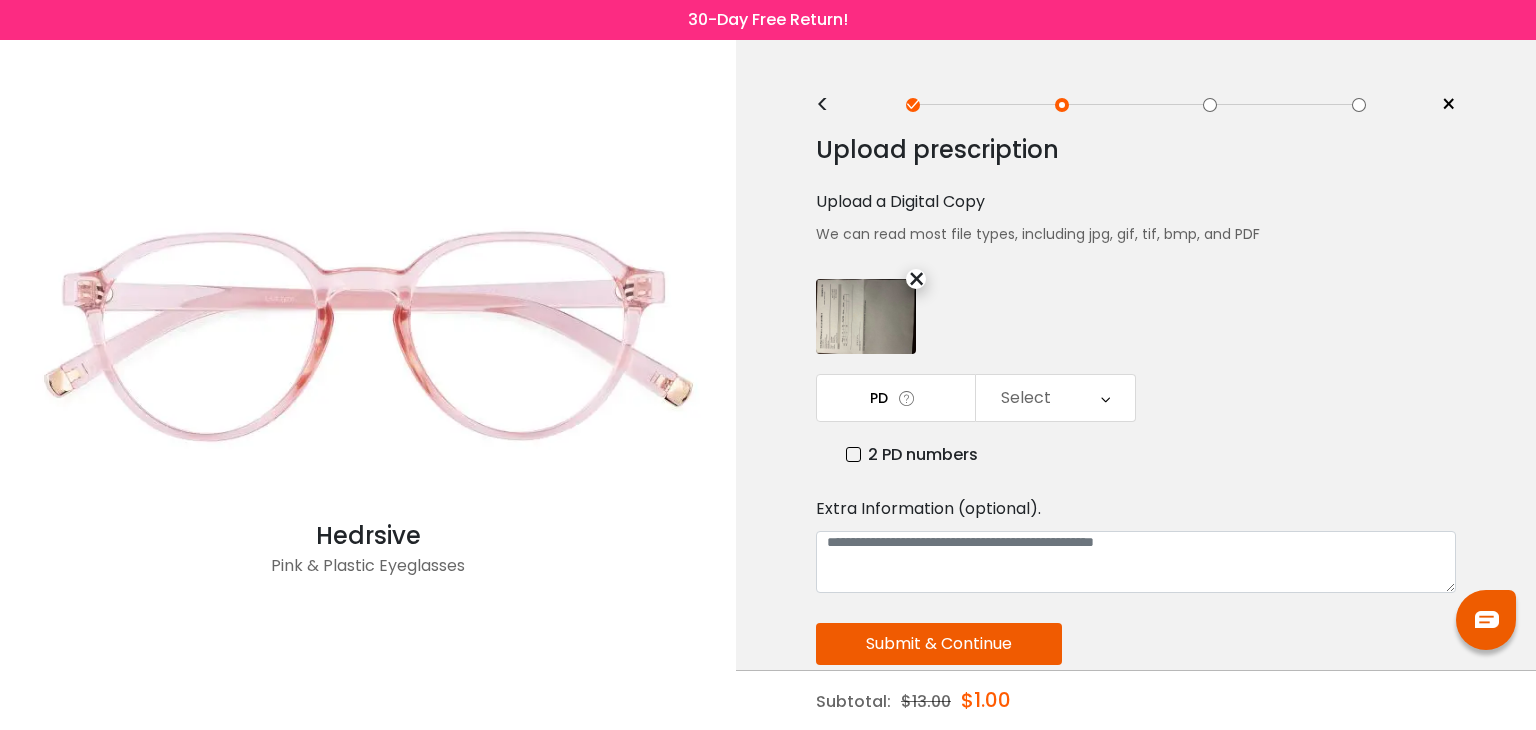 click on "Submit & Continue" at bounding box center [939, 644] 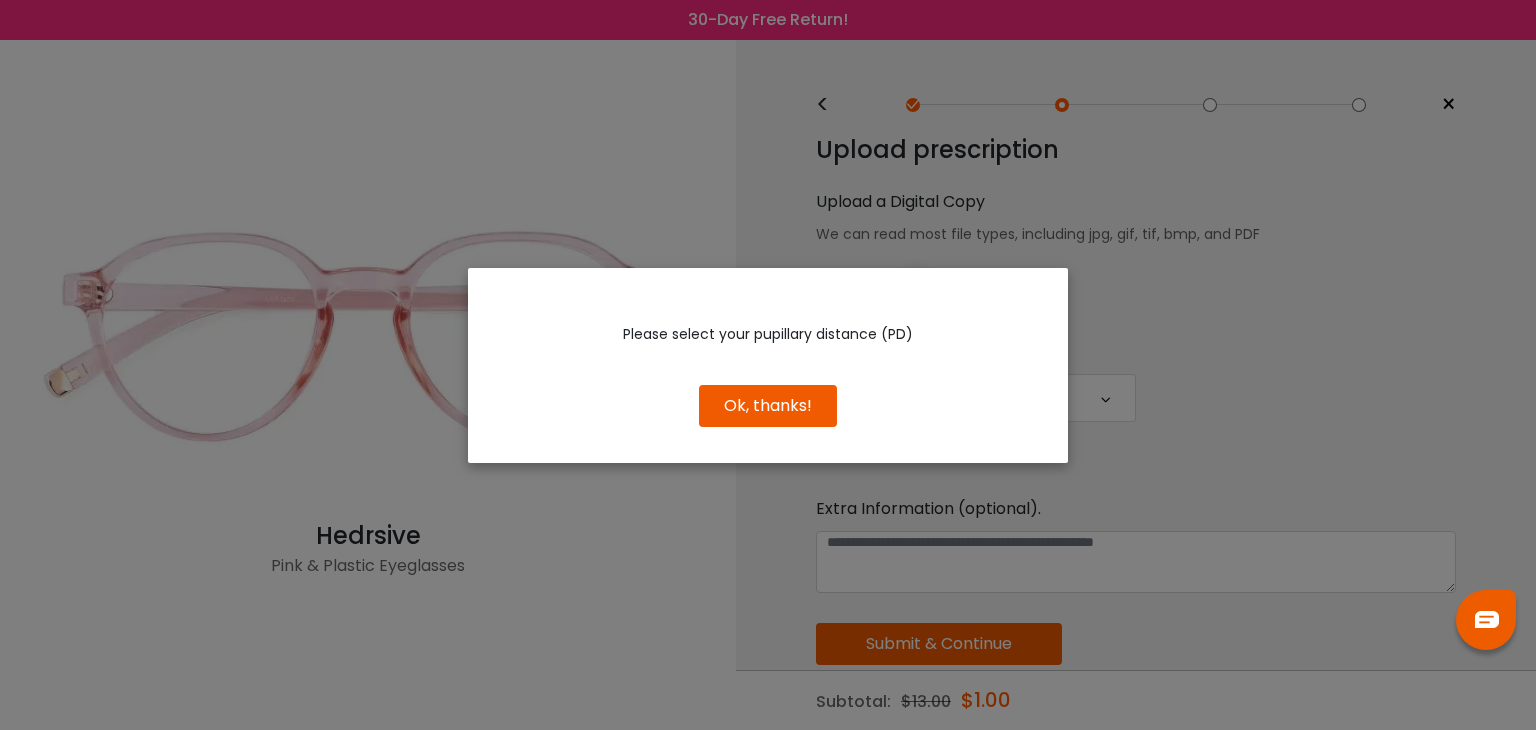 click on "Ok, thanks!" at bounding box center (768, 406) 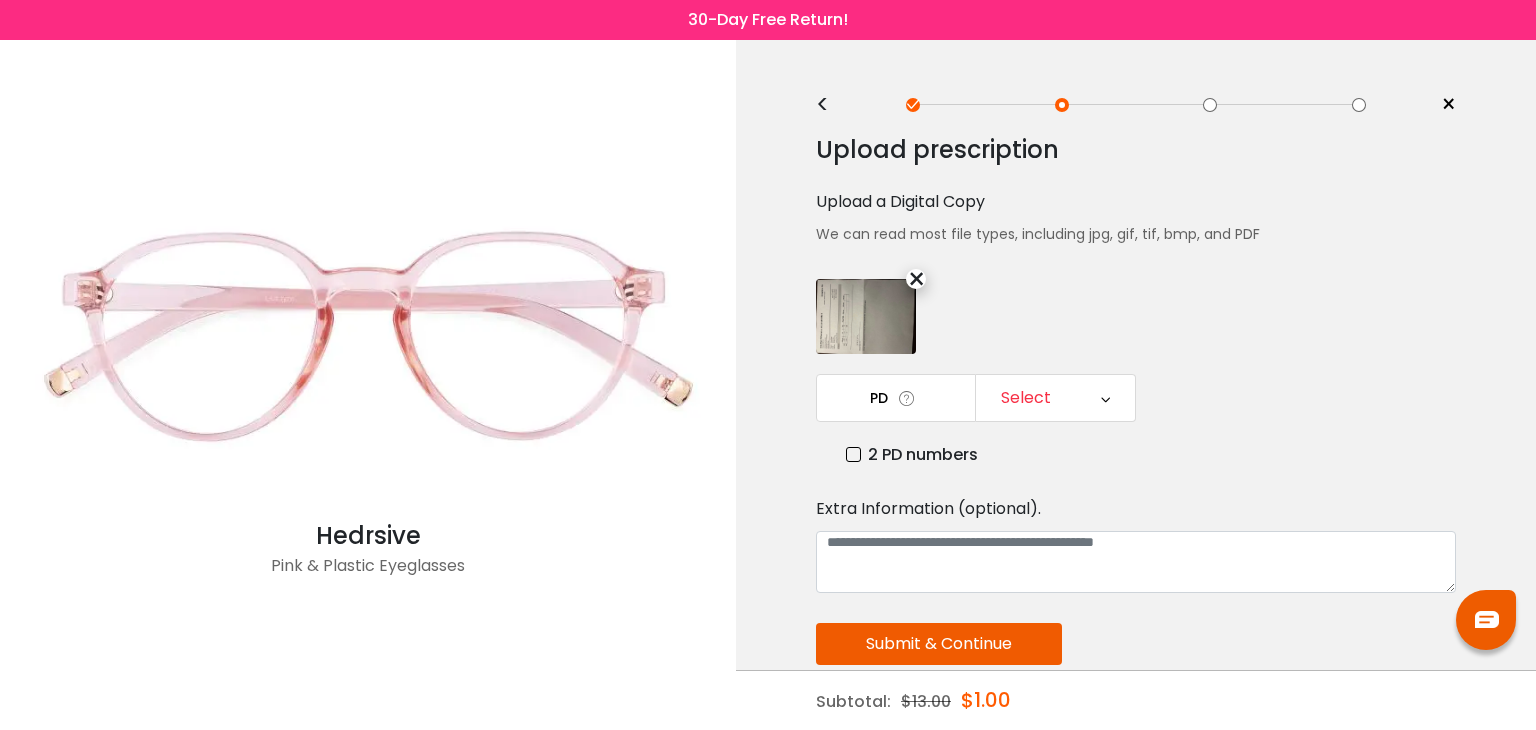 click on "<" at bounding box center (831, 105) 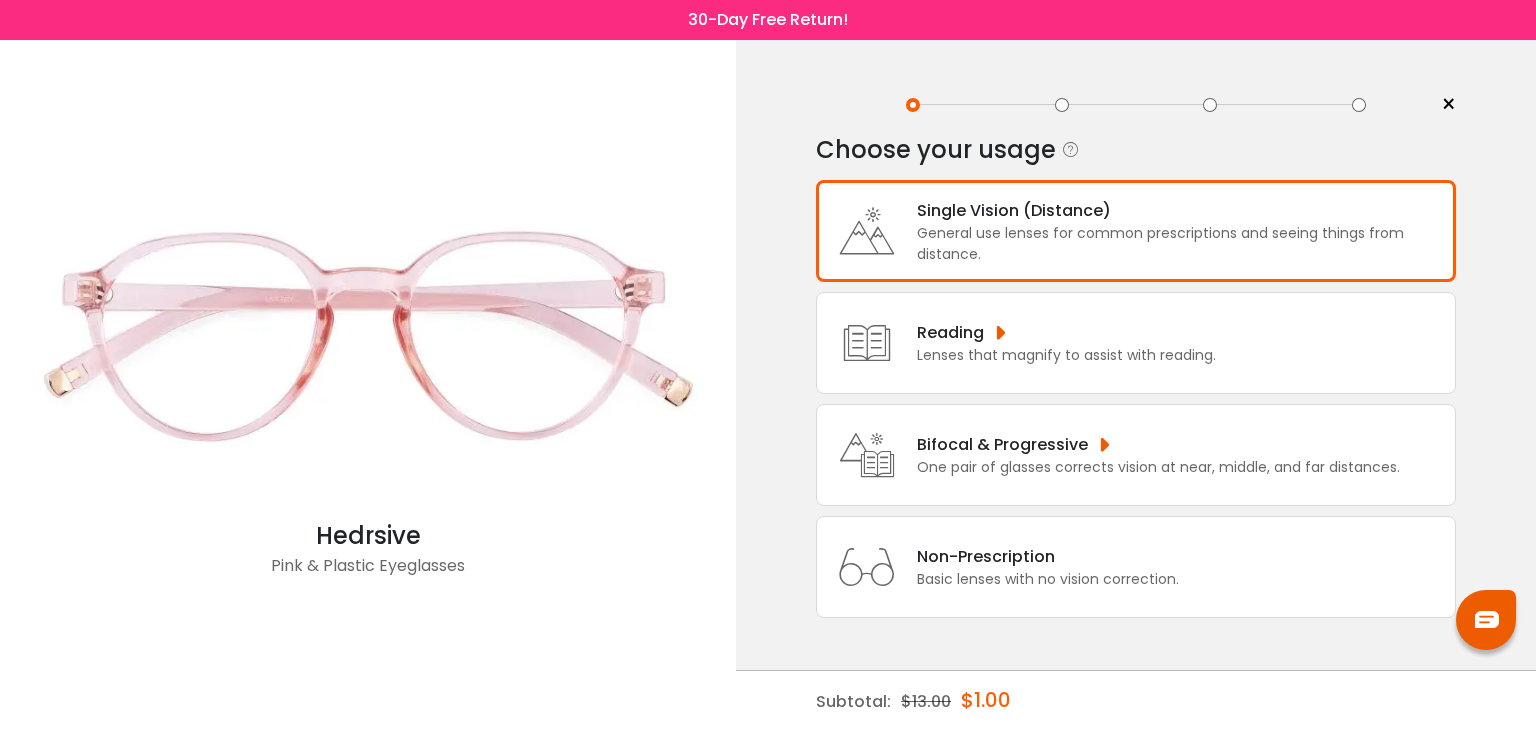 click on "General use lenses for common prescriptions and seeing things from distance." at bounding box center [1181, 244] 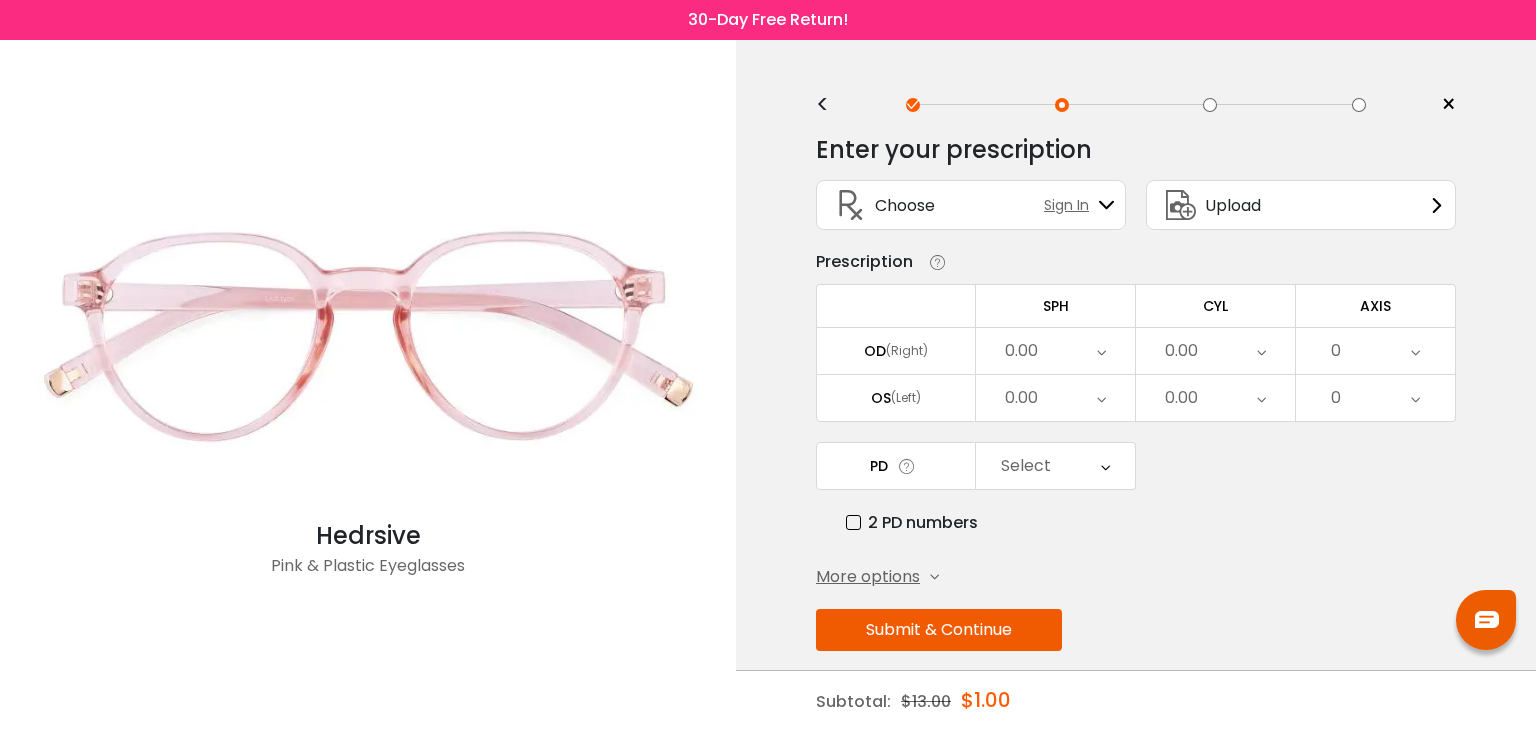 click on "0.00" at bounding box center [1055, 351] 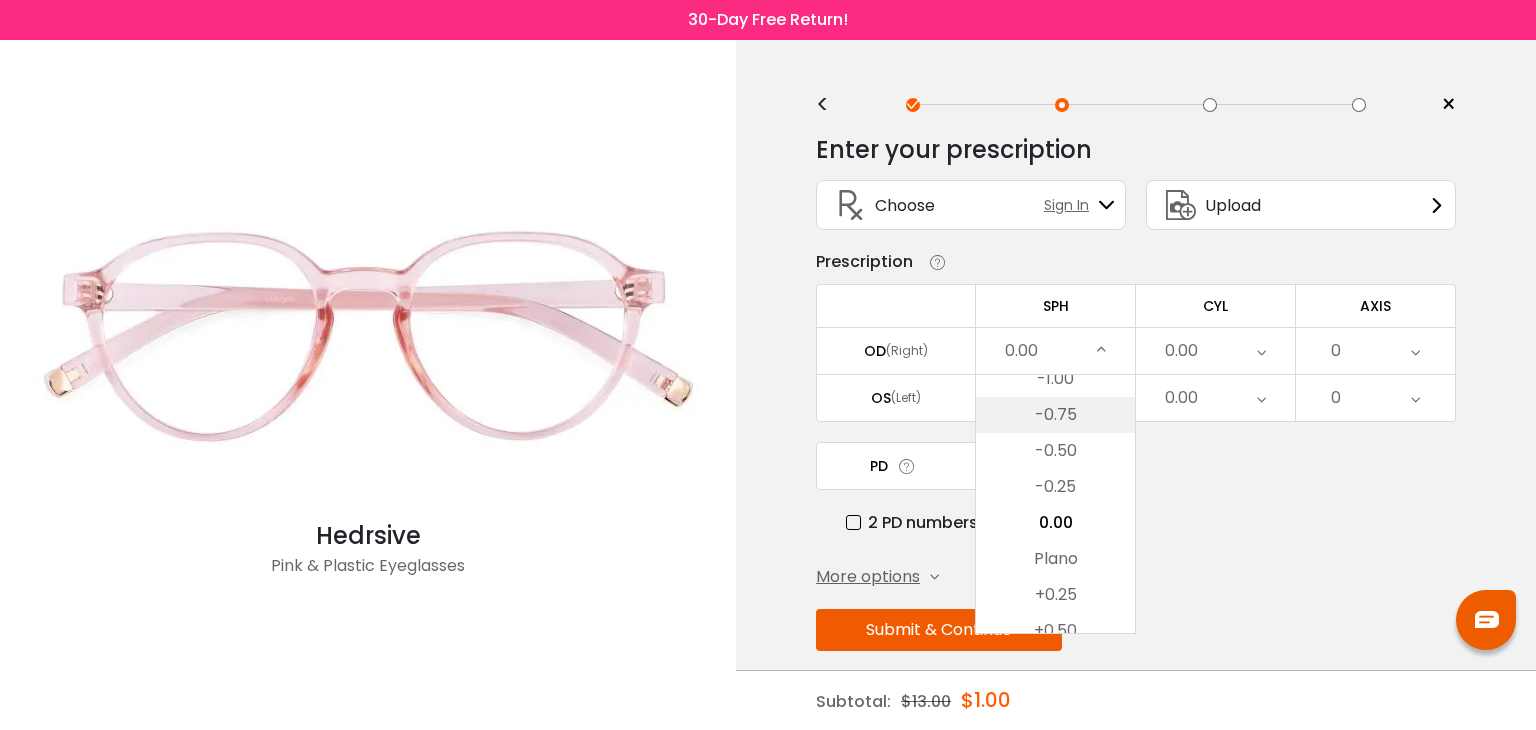 click on "-0.75" at bounding box center [1055, 415] 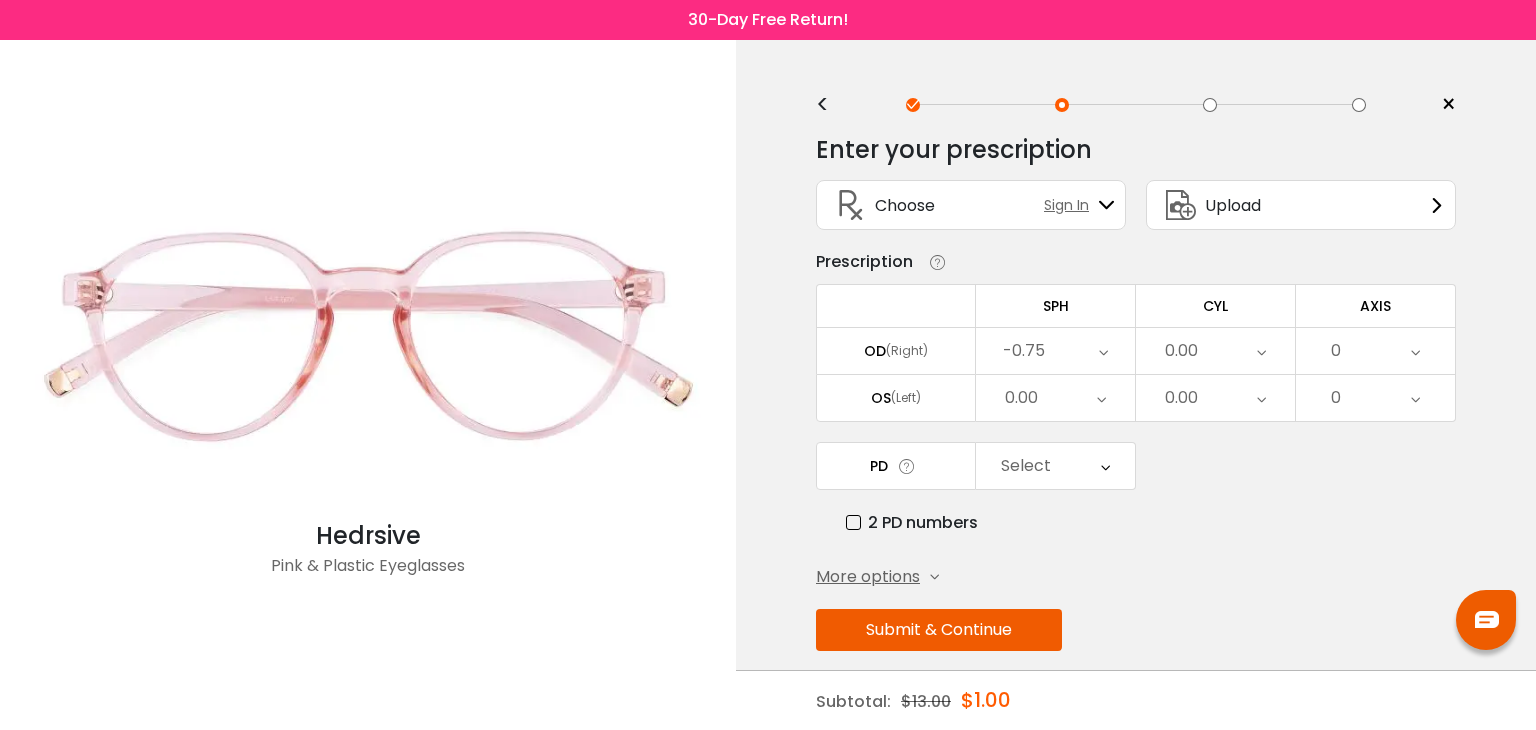 click on "-0.75" at bounding box center [1055, 351] 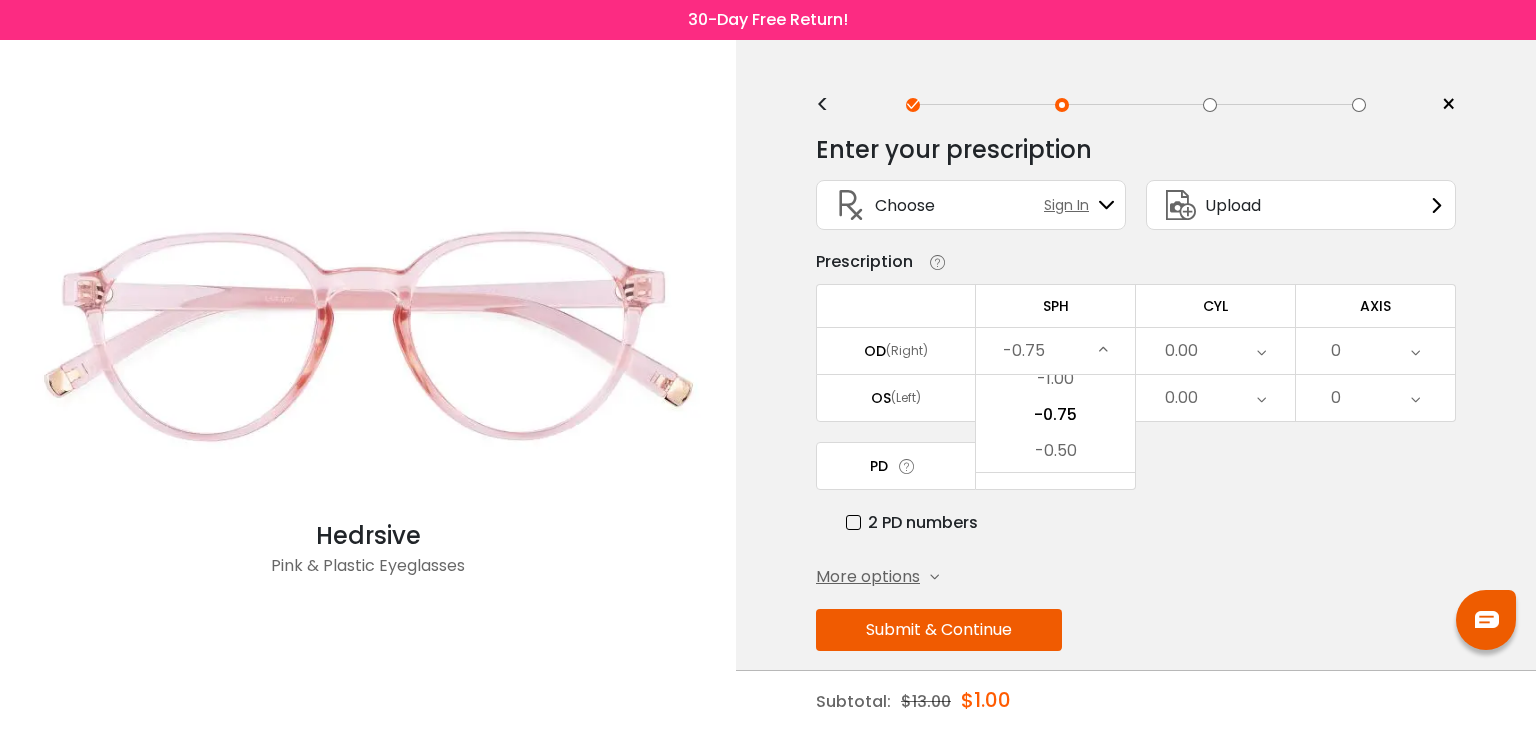 scroll, scrollTop: 2642, scrollLeft: 0, axis: vertical 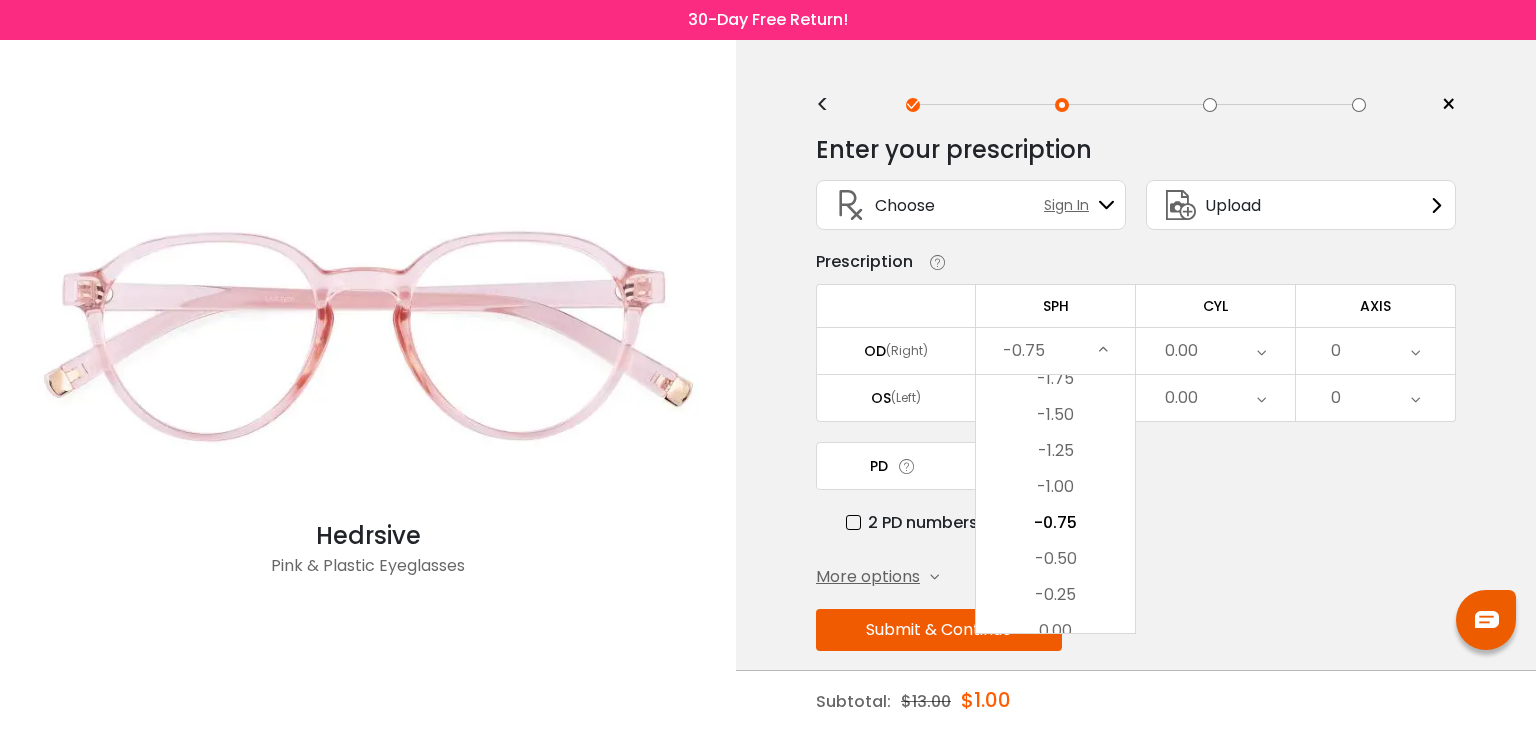 click on "-0.75" at bounding box center (1024, 351) 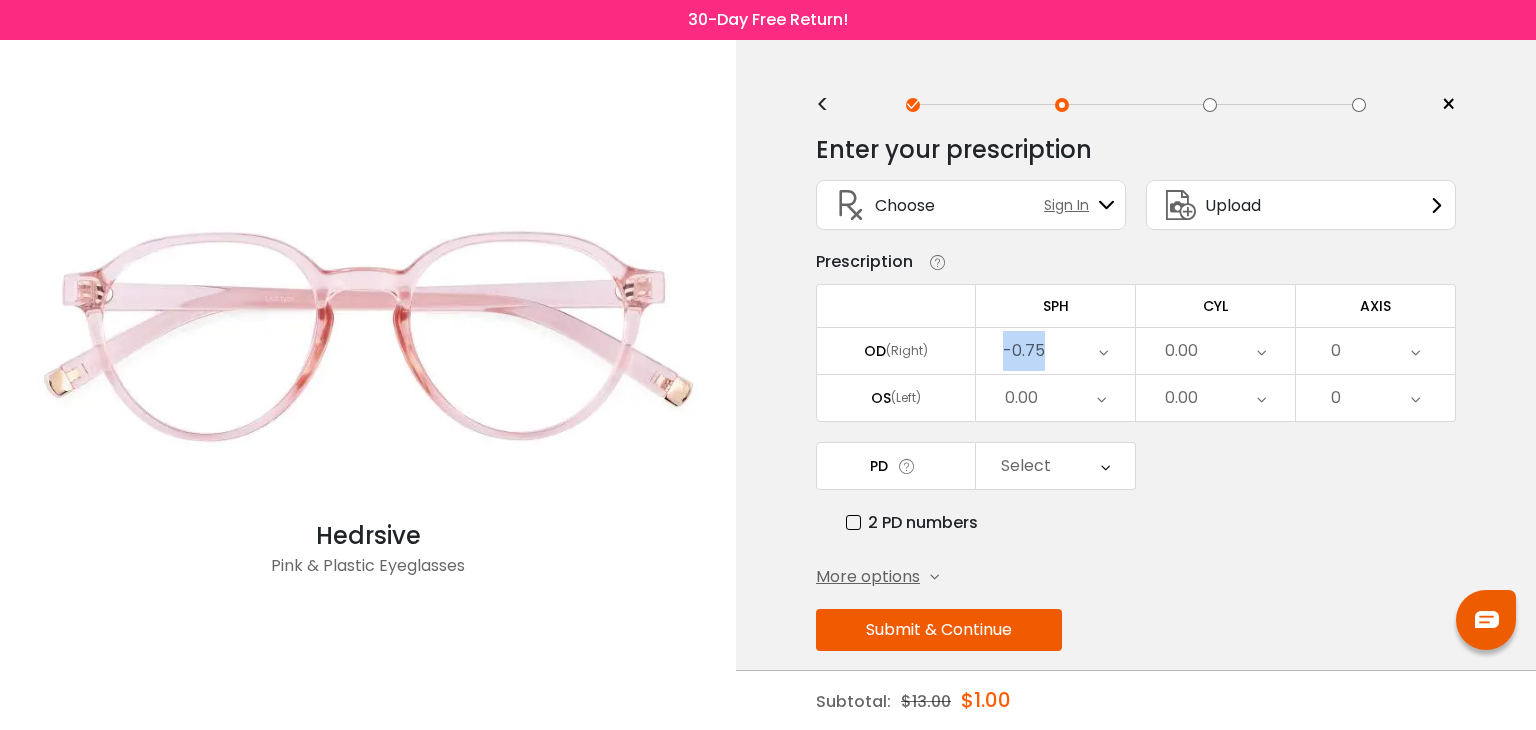 drag, startPoint x: 1060, startPoint y: 353, endPoint x: 980, endPoint y: 353, distance: 80 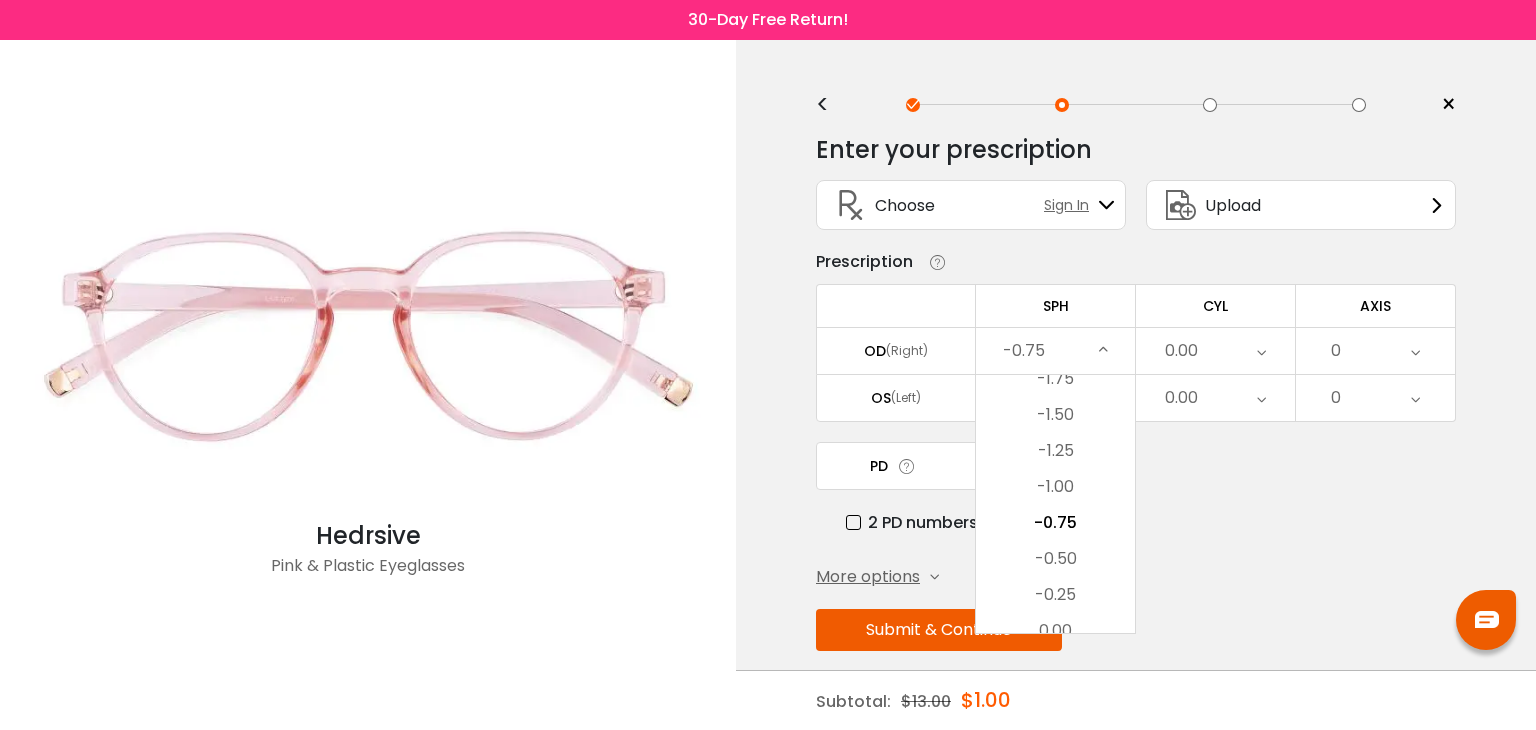 click on "(Right)" at bounding box center (907, 351) 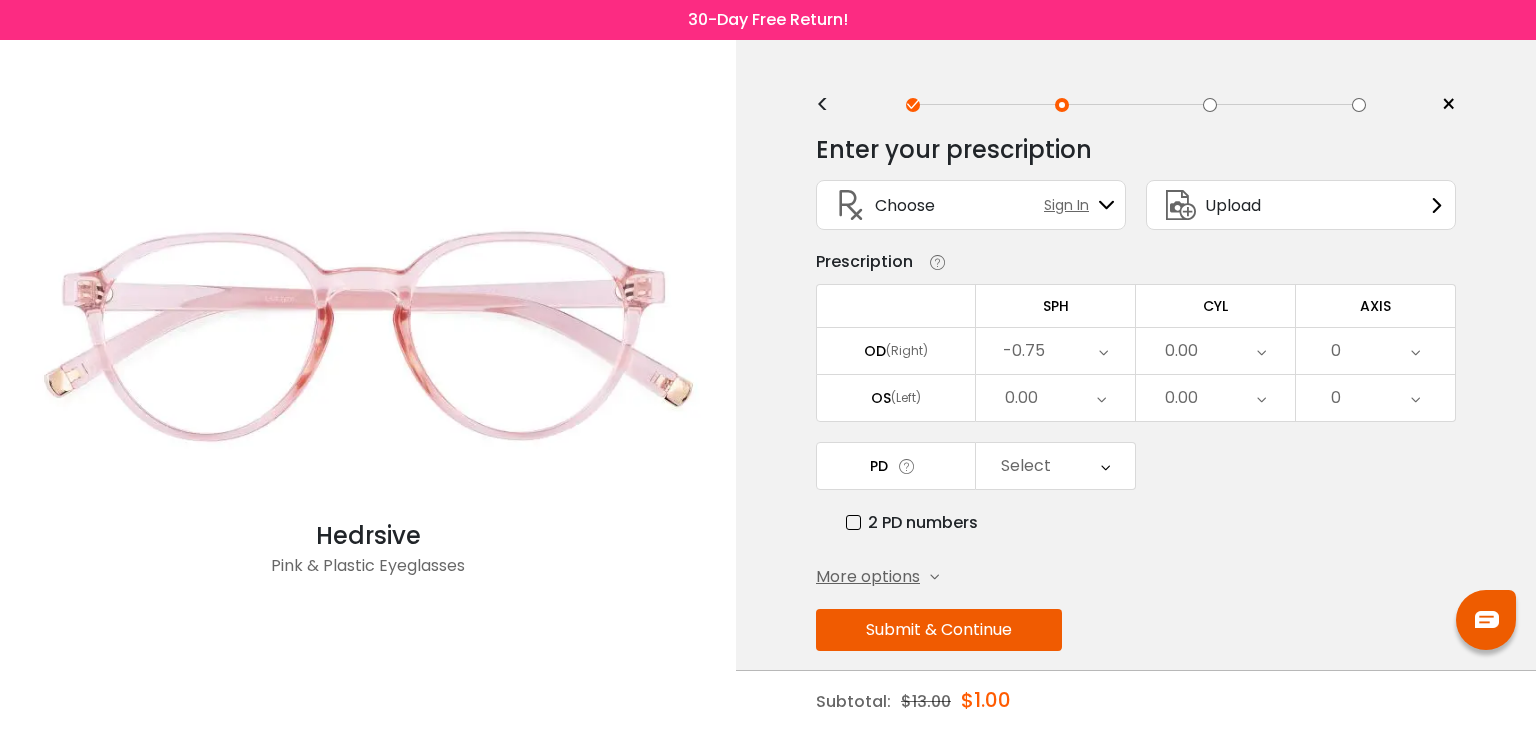 click on "0.00" at bounding box center (1021, 398) 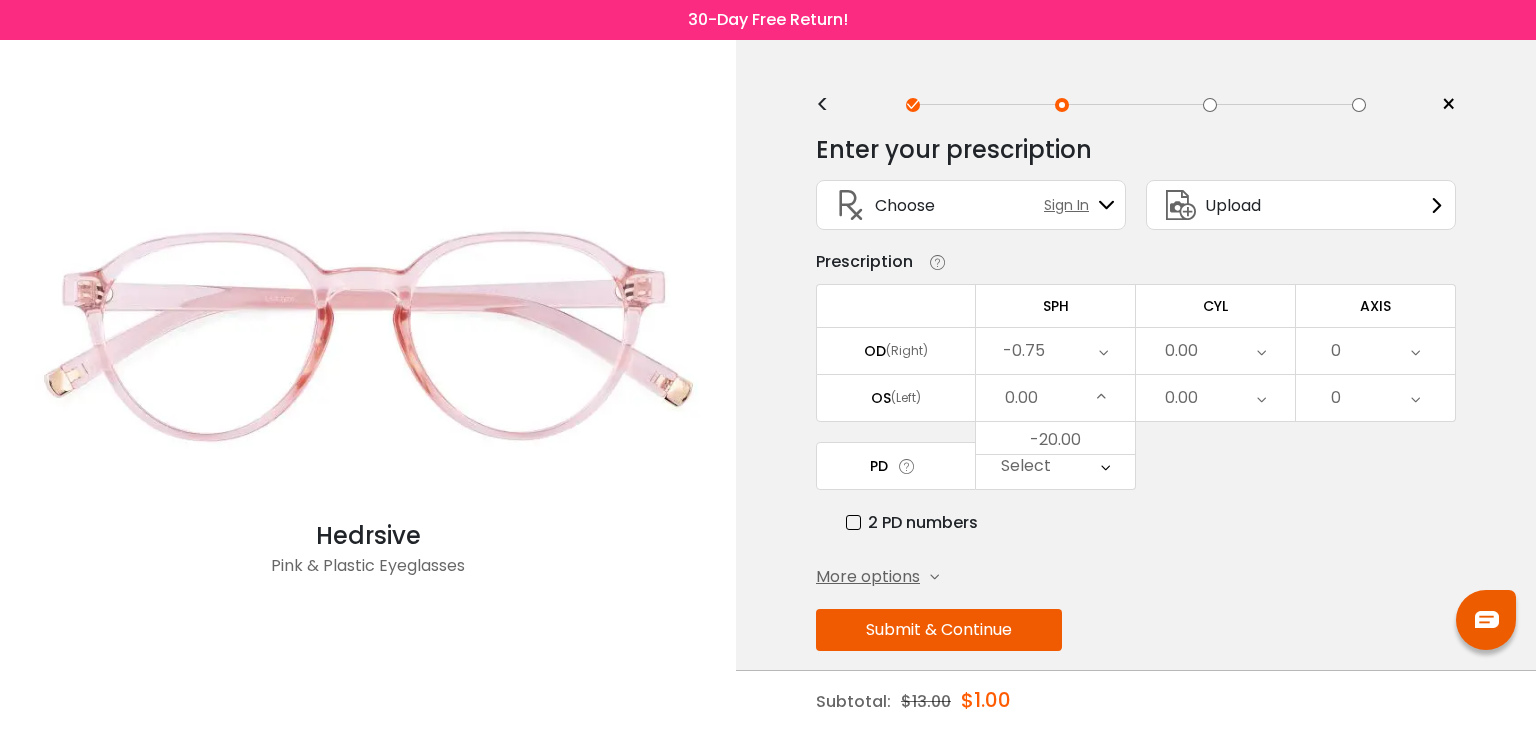 scroll, scrollTop: 2750, scrollLeft: 0, axis: vertical 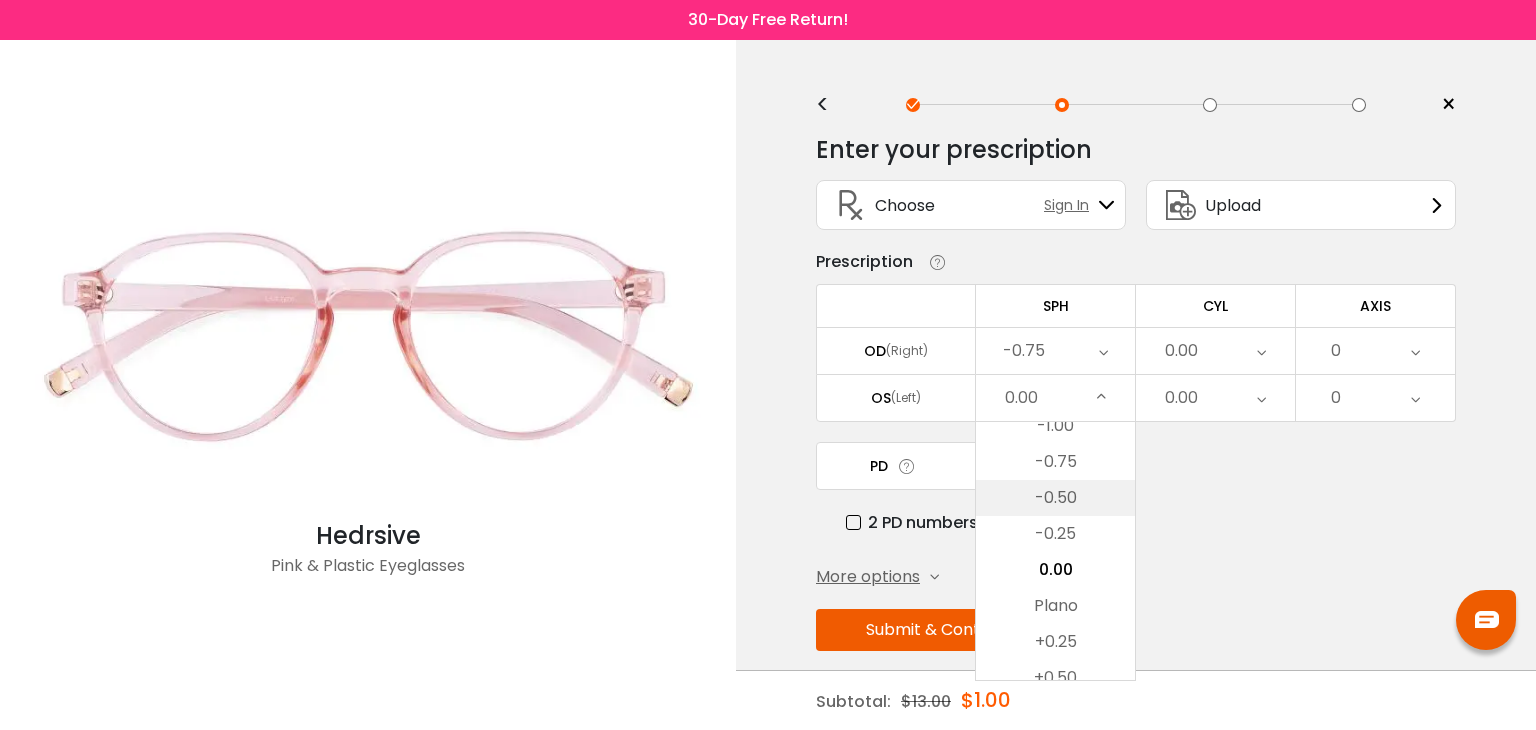 click on "-0.50" at bounding box center [1055, 498] 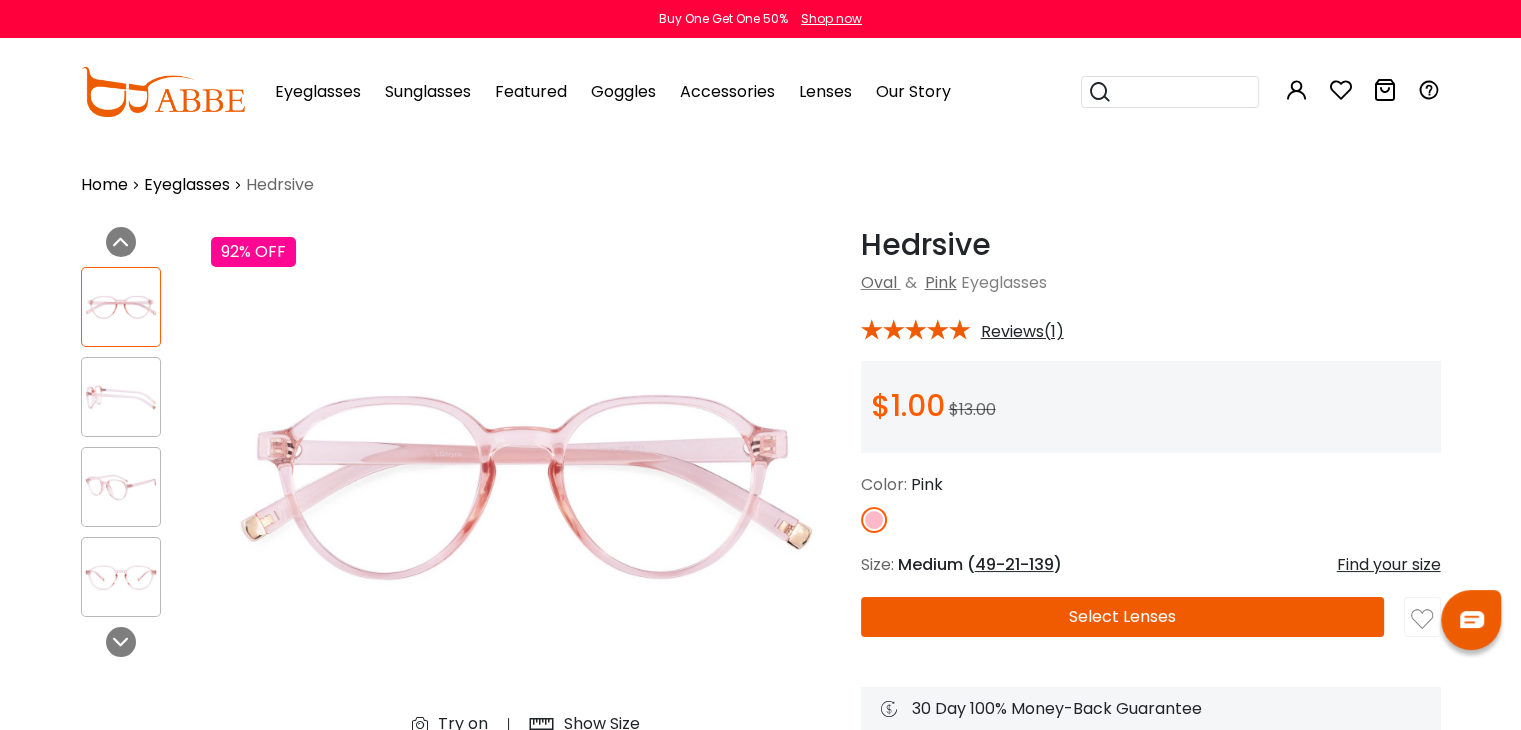 scroll, scrollTop: 0, scrollLeft: 0, axis: both 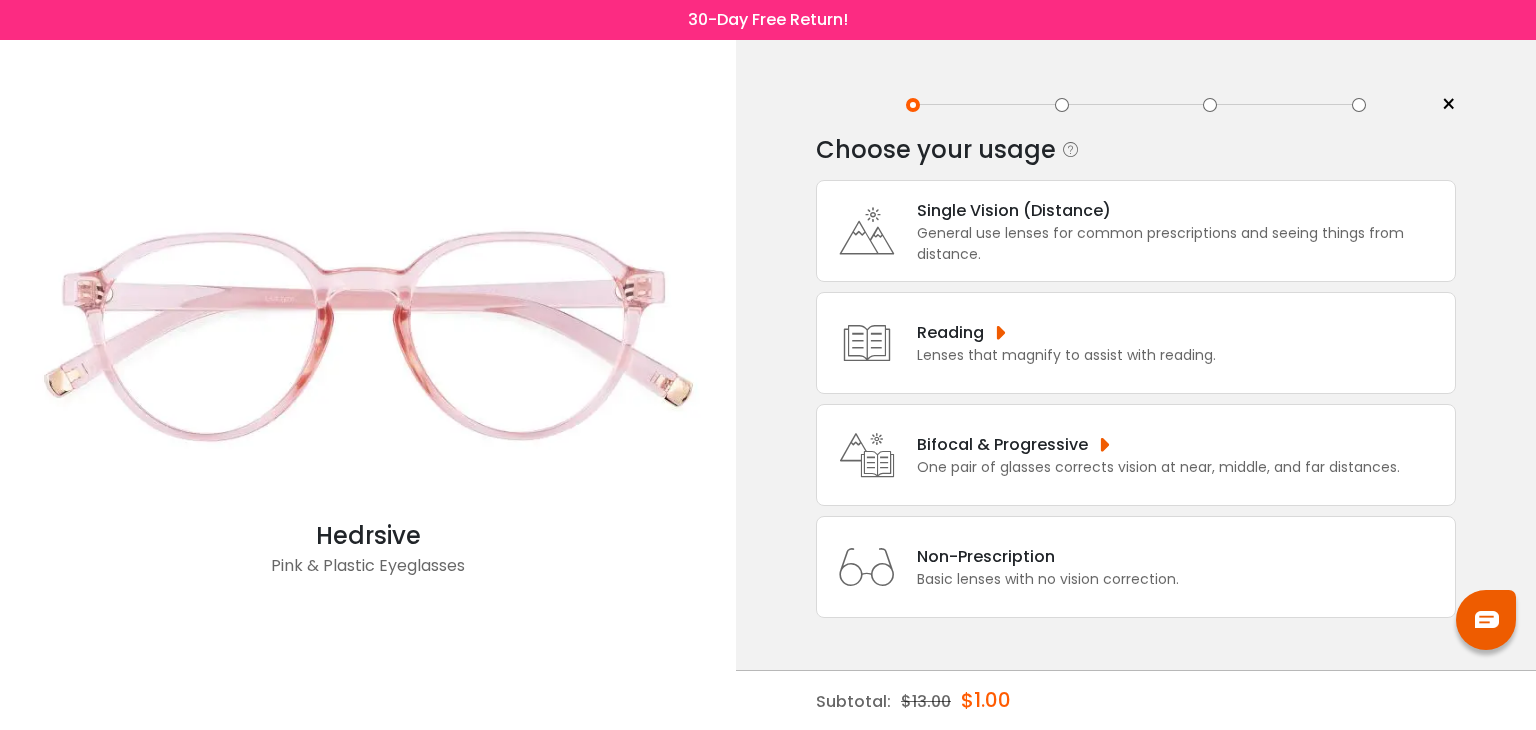 click on "General use lenses for common prescriptions and seeing things from distance." at bounding box center [1181, 244] 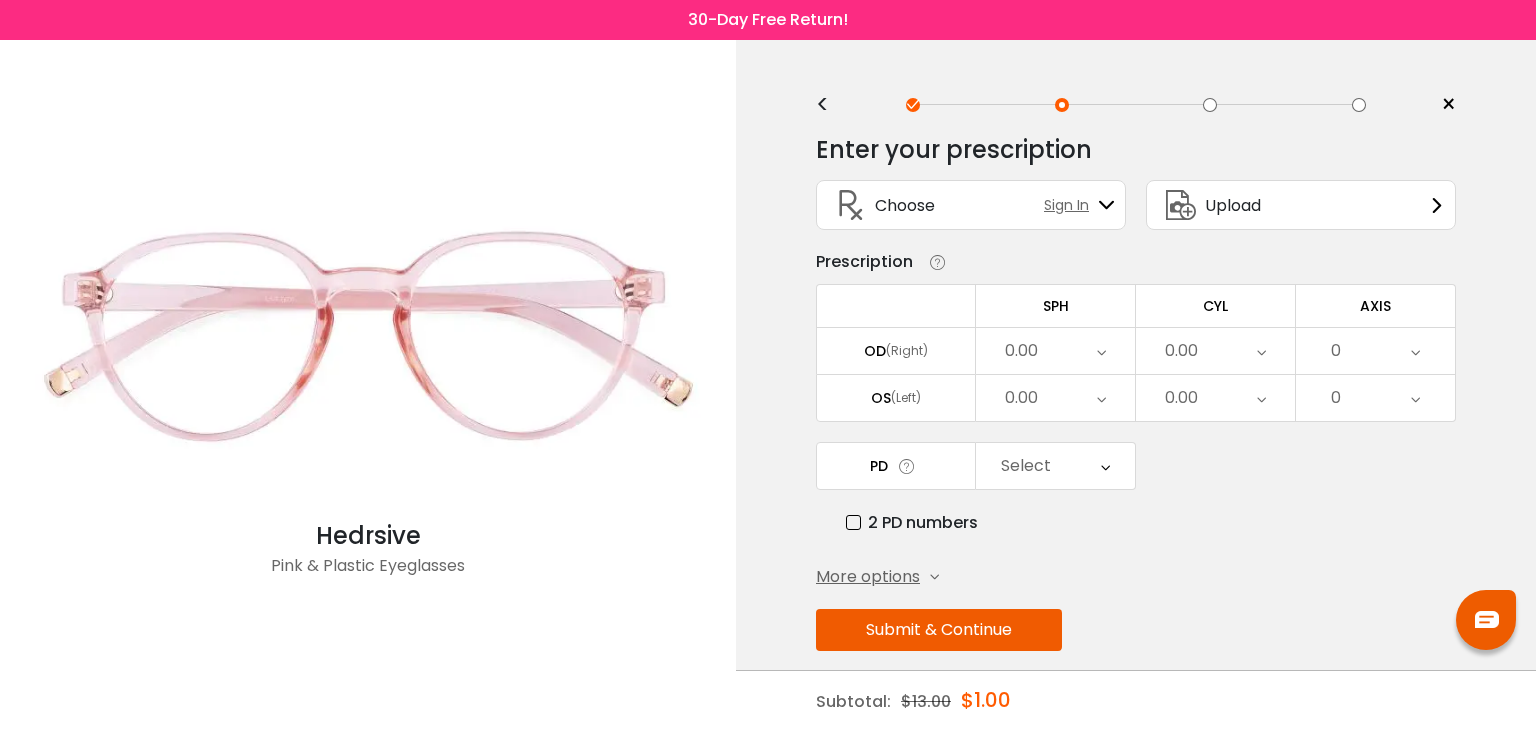 click on "OD
(Right)" at bounding box center (896, 351) 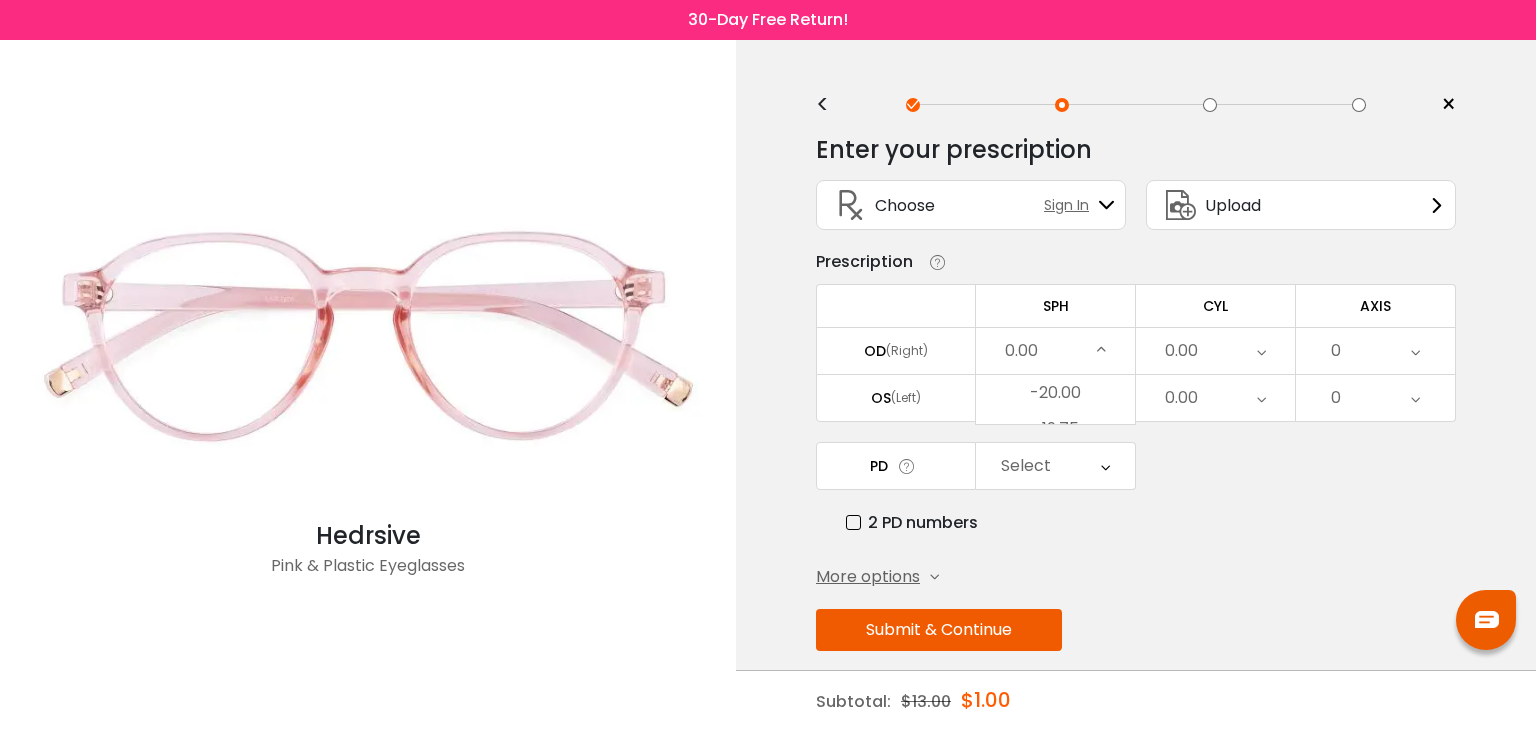 scroll, scrollTop: 2750, scrollLeft: 0, axis: vertical 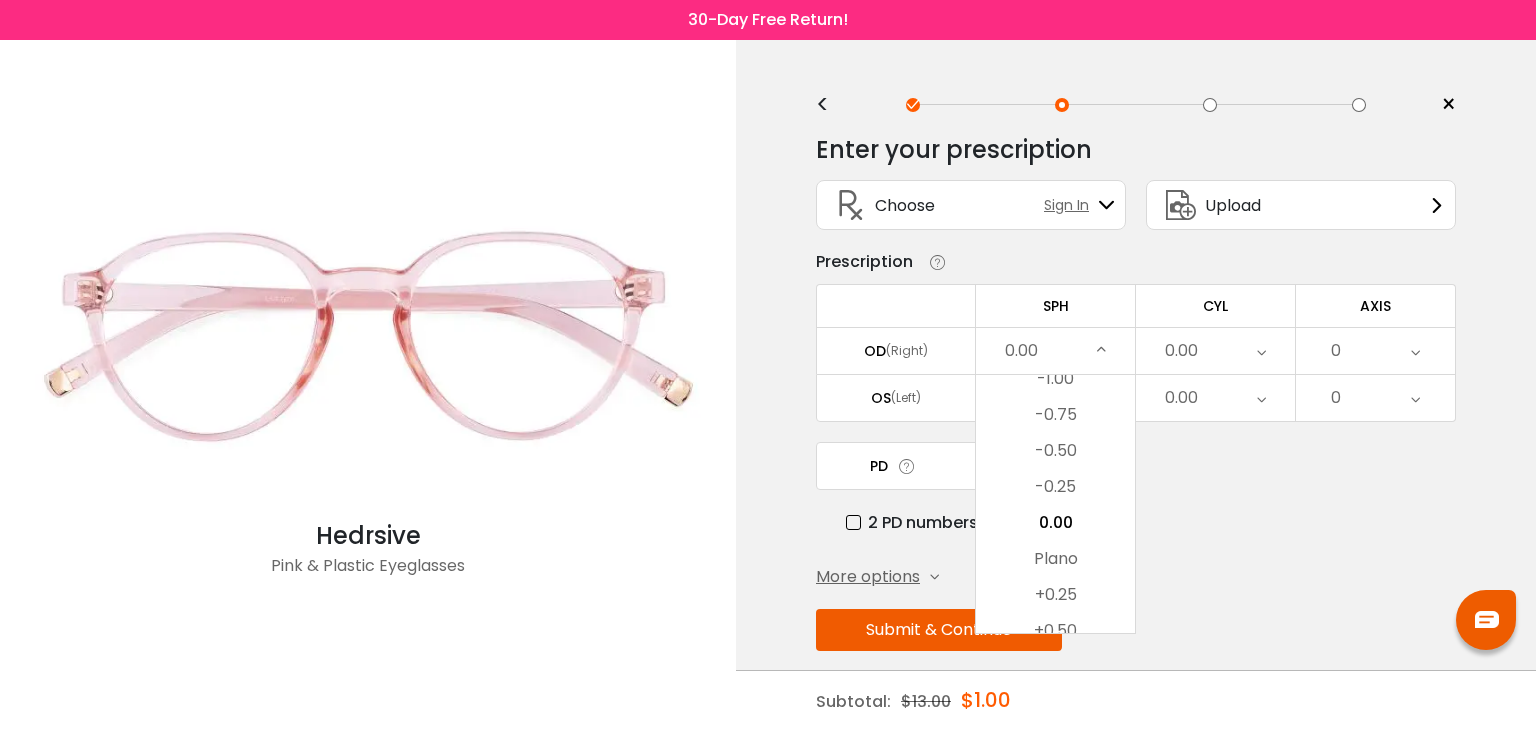 click on "0.00" at bounding box center (1055, 351) 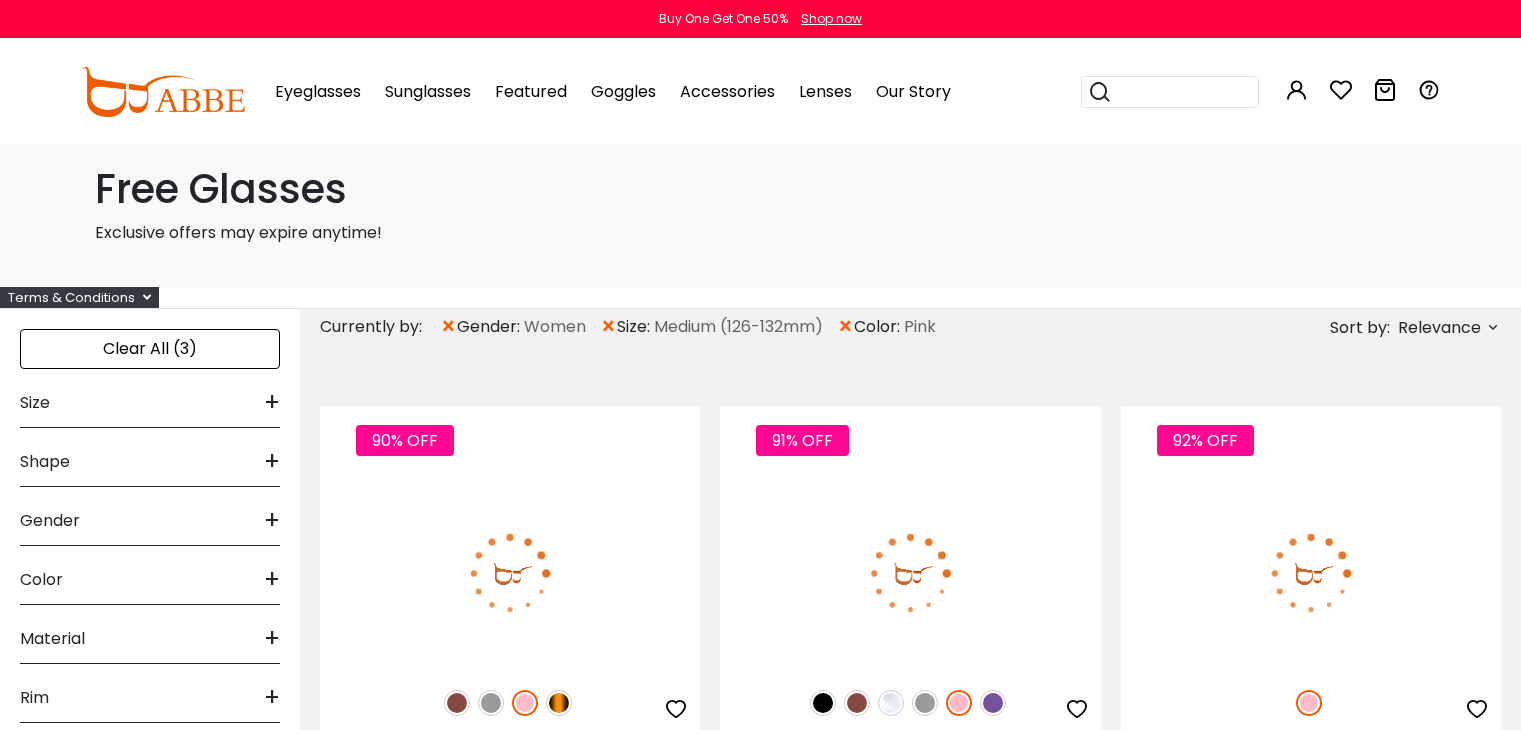 scroll, scrollTop: 299, scrollLeft: 0, axis: vertical 